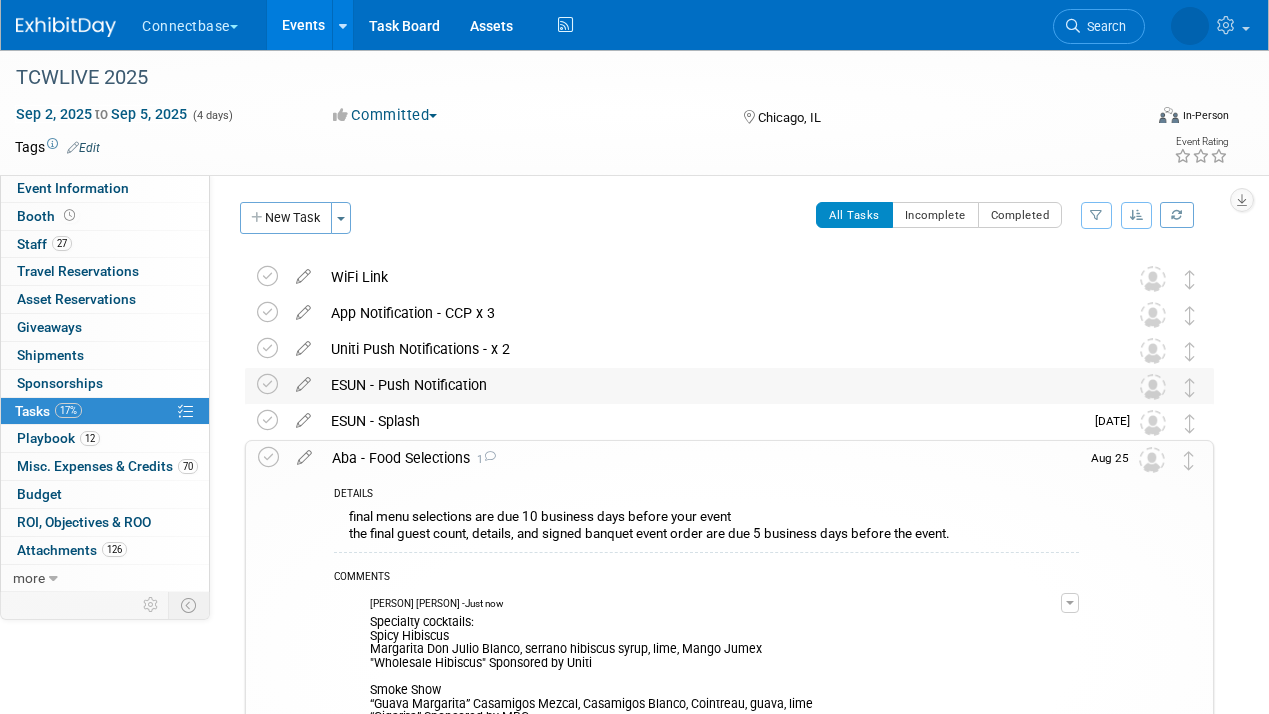 scroll, scrollTop: 0, scrollLeft: 0, axis: both 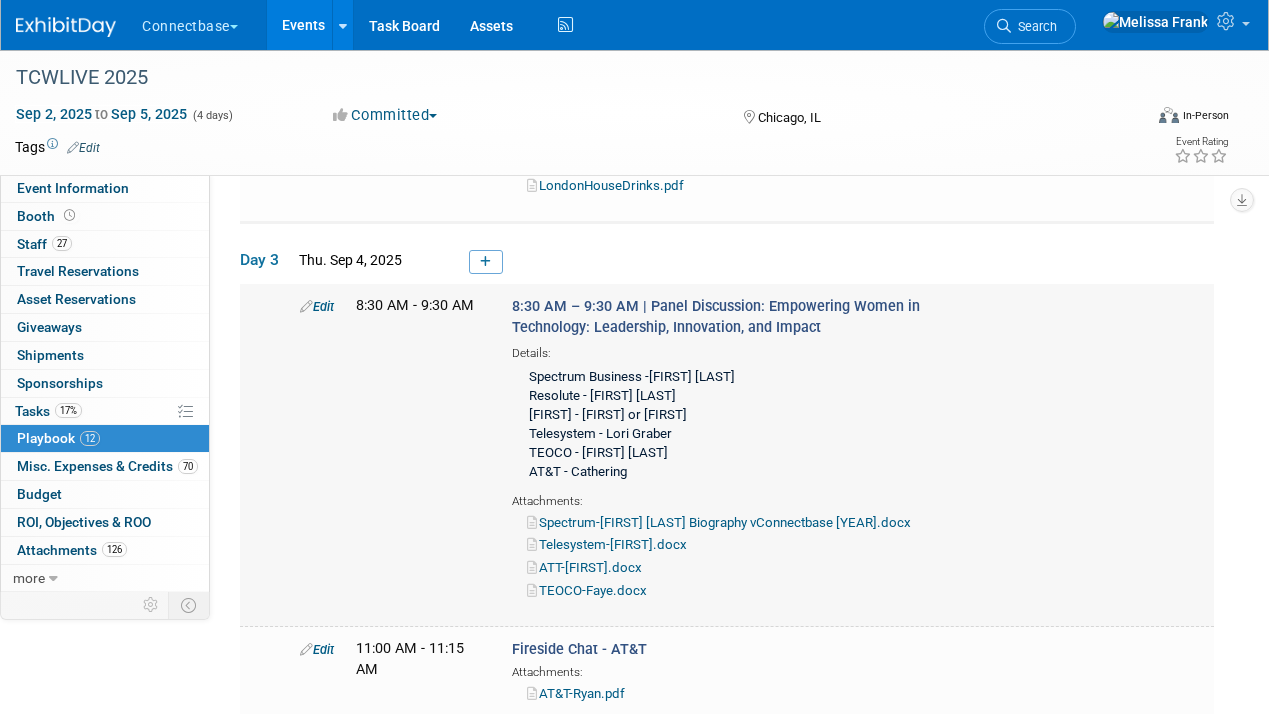 click on "Edit" at bounding box center (317, 306) 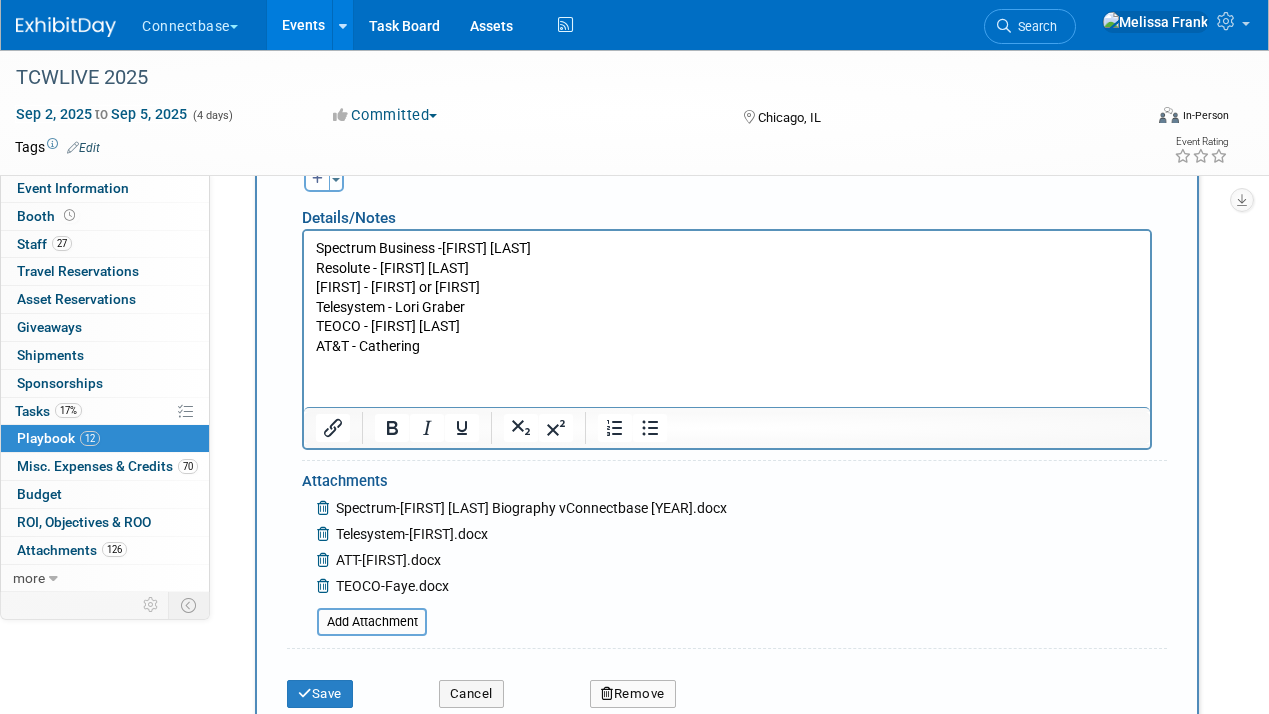 scroll, scrollTop: 4106, scrollLeft: 0, axis: vertical 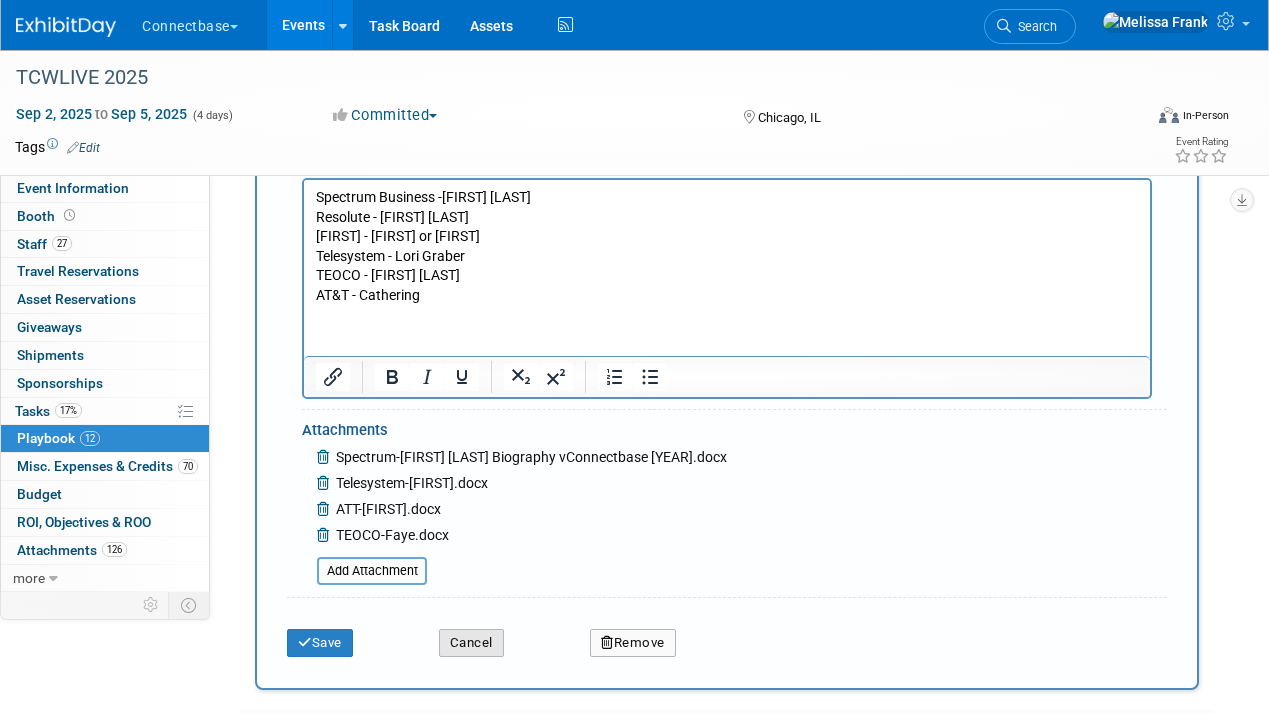 click on "Cancel" at bounding box center (471, 643) 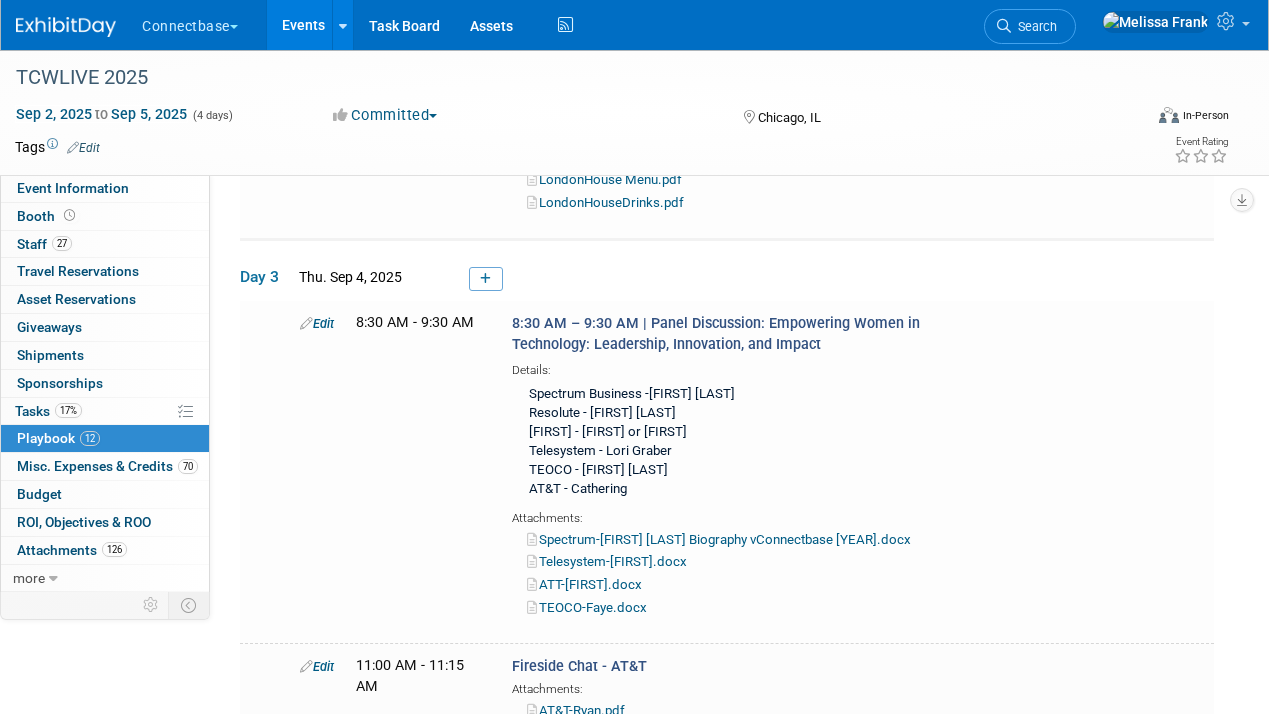 scroll, scrollTop: 3449, scrollLeft: 0, axis: vertical 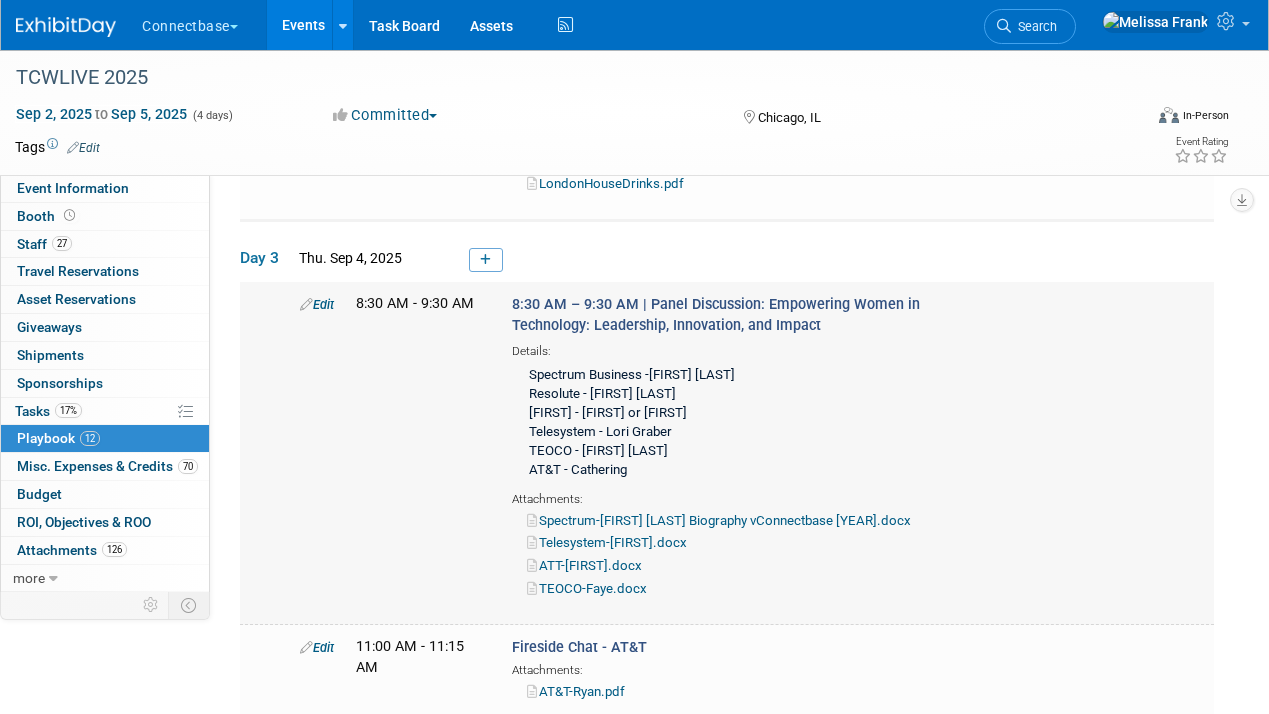 click on "Spectrum-[FIRST] [LAST] Biography vConnectbase [YEAR].docx" at bounding box center (719, 520) 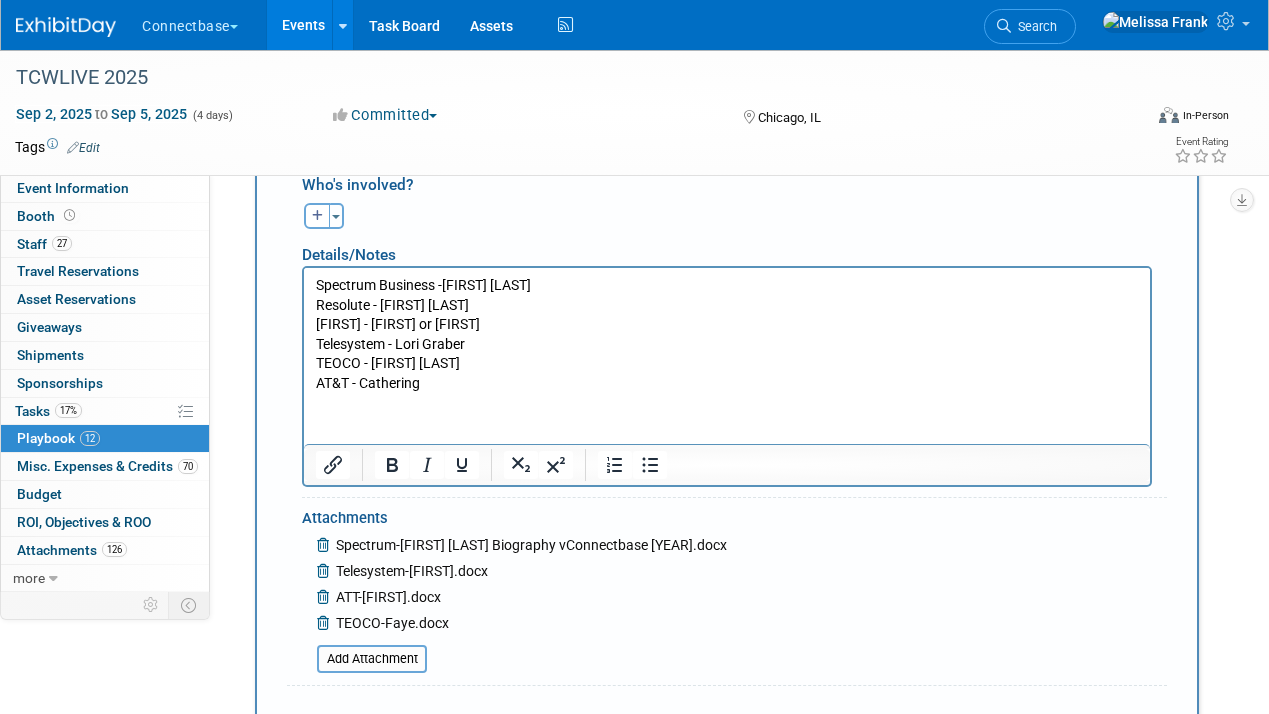 scroll, scrollTop: 3939, scrollLeft: 0, axis: vertical 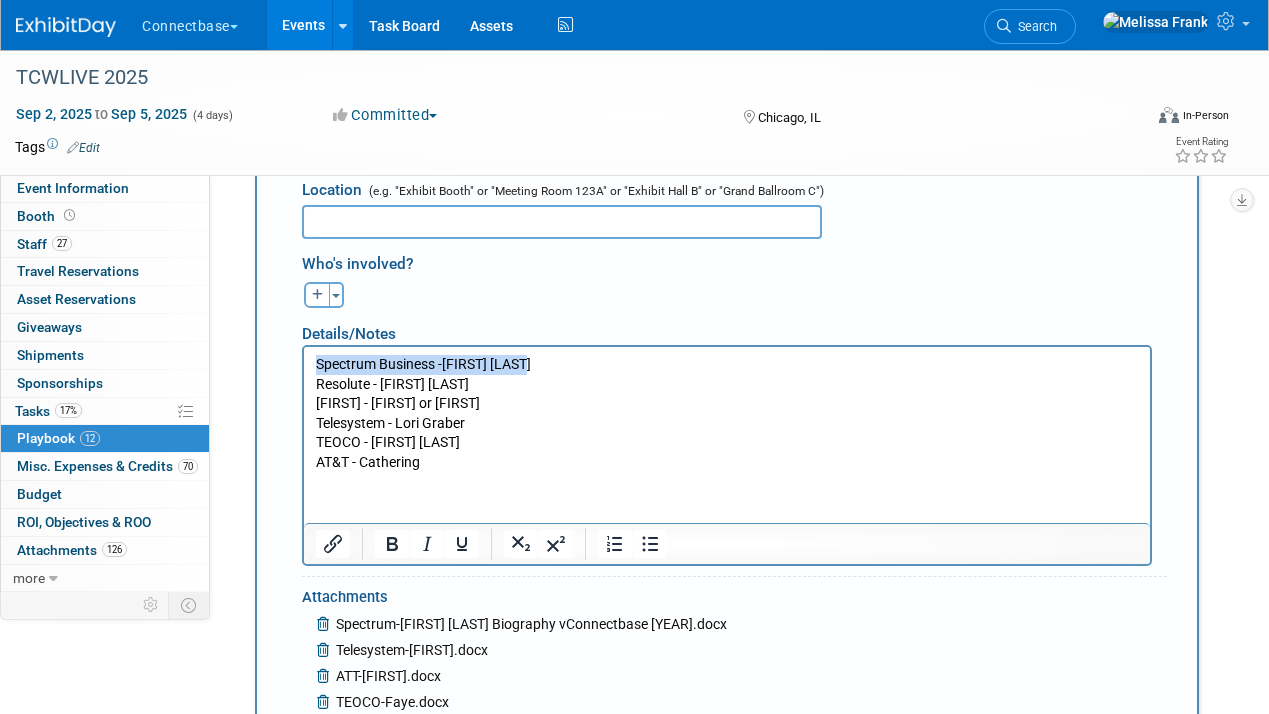 drag, startPoint x: 555, startPoint y: 364, endPoint x: 291, endPoint y: 355, distance: 264.15335 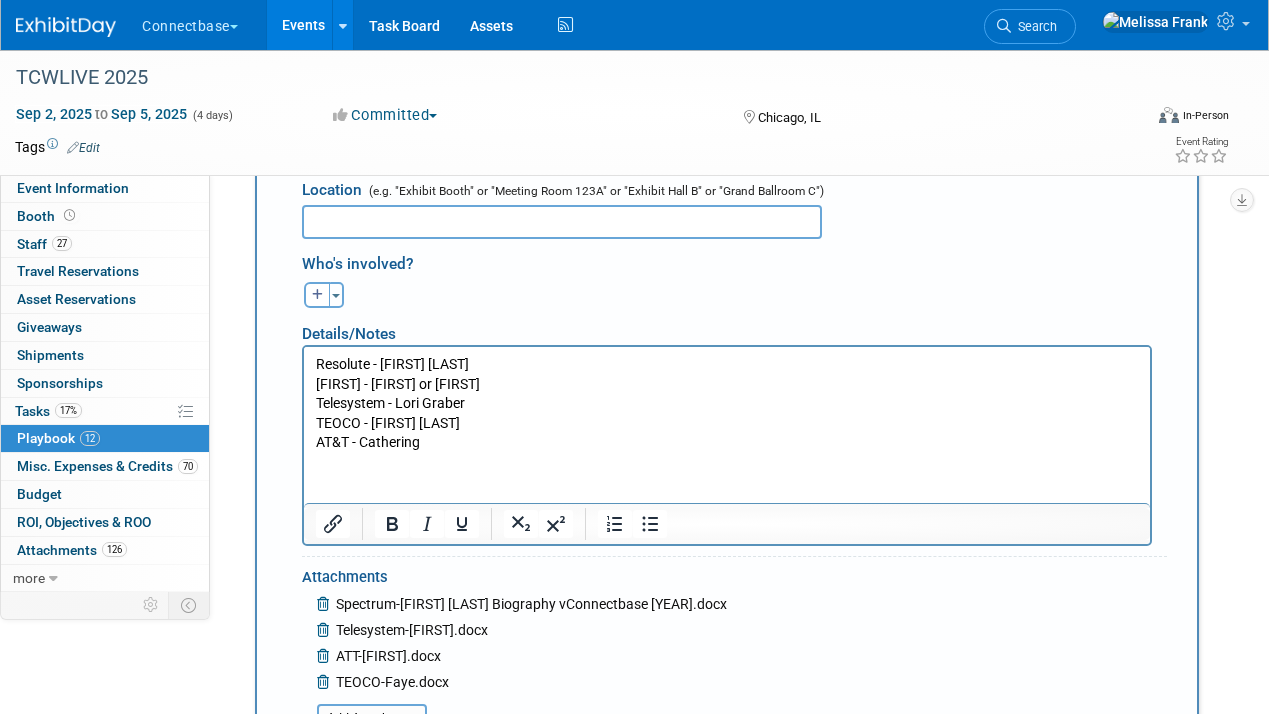 click on "Resolute - [FIRST] [LAST] INDATEL - [FIRST] or [FIRST] Telesystem - [FIRST] [LAST] TEOCO - [FIRST] [LAST] AT&T - [FIRST]" at bounding box center (727, 403) 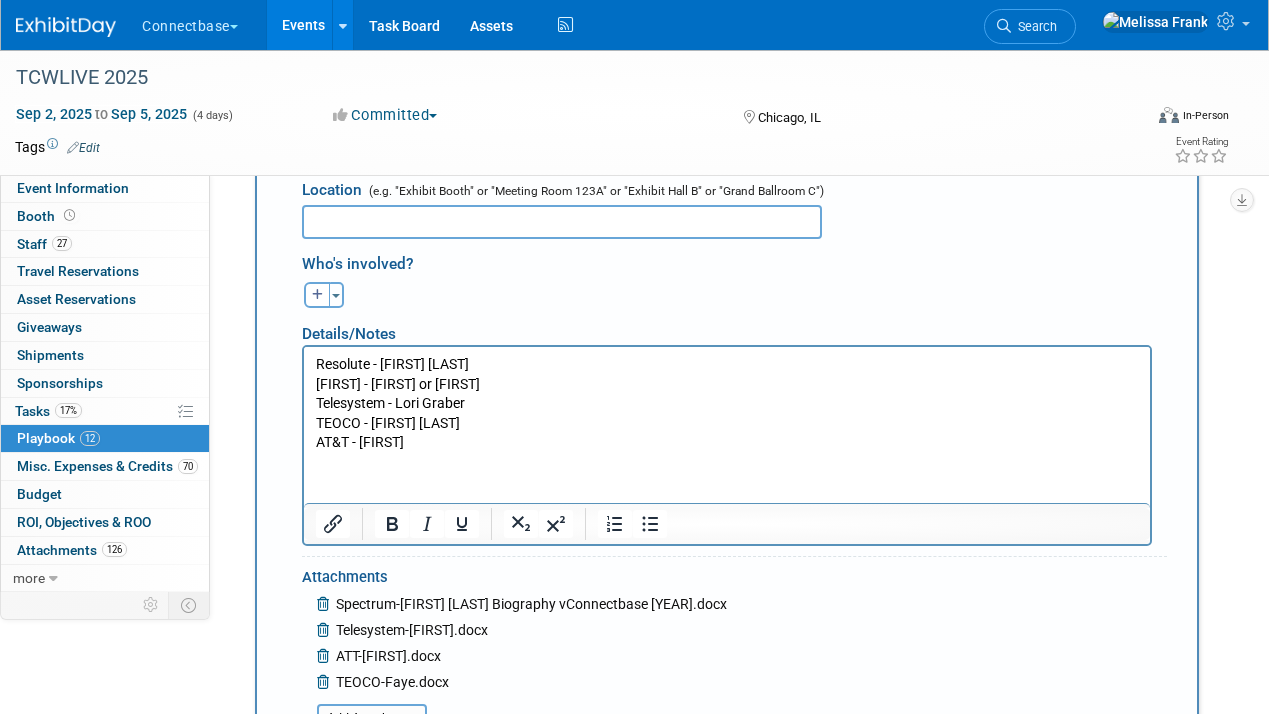 click at bounding box center (325, 604) 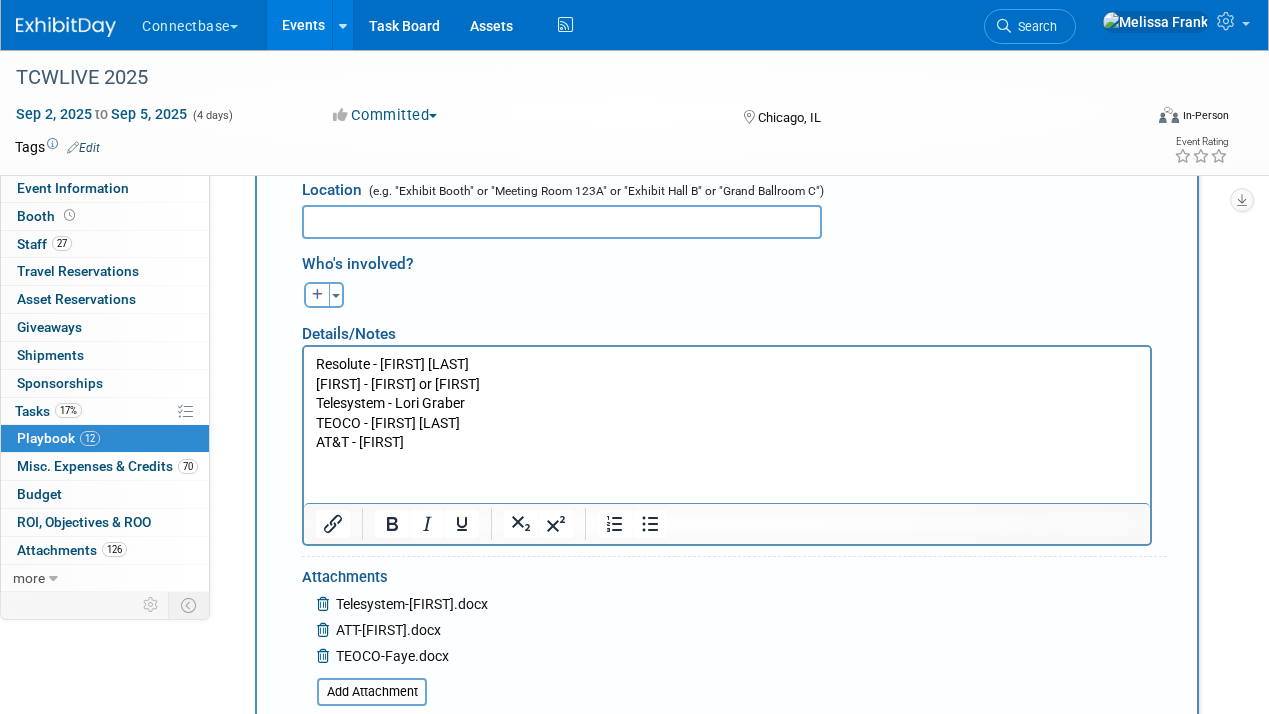 click on "Save" at bounding box center (320, 764) 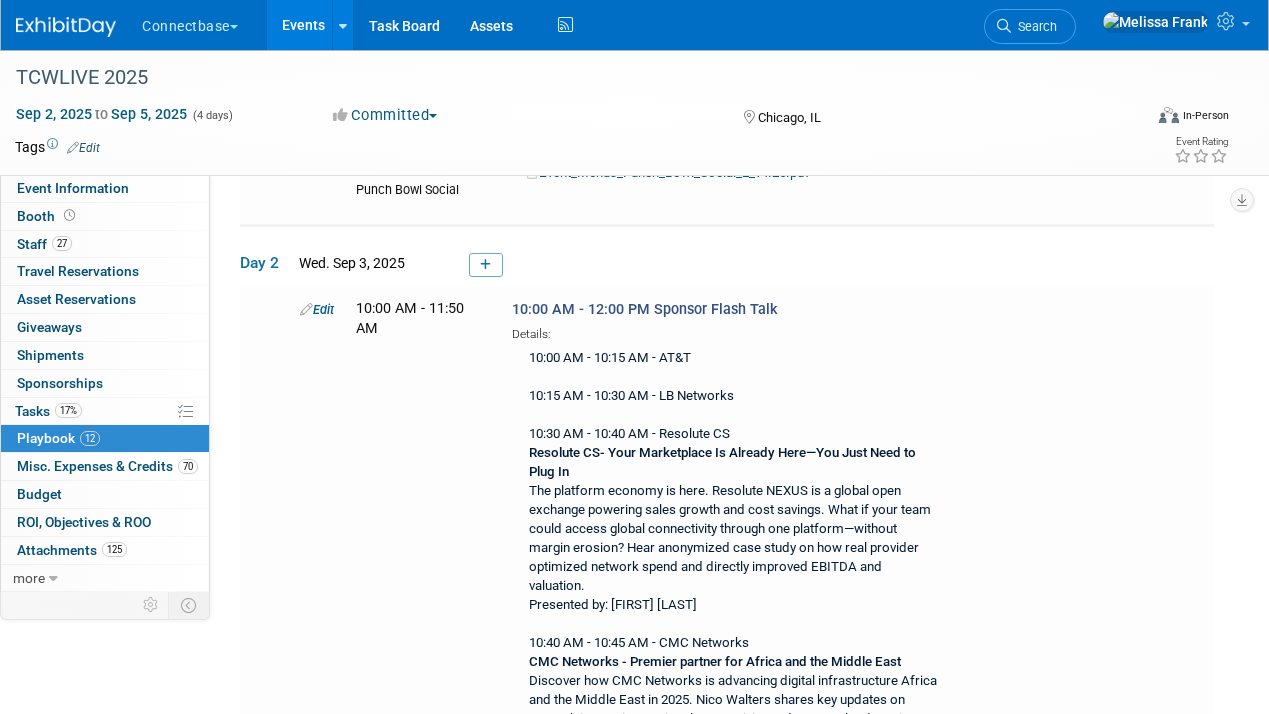 scroll, scrollTop: 822, scrollLeft: 0, axis: vertical 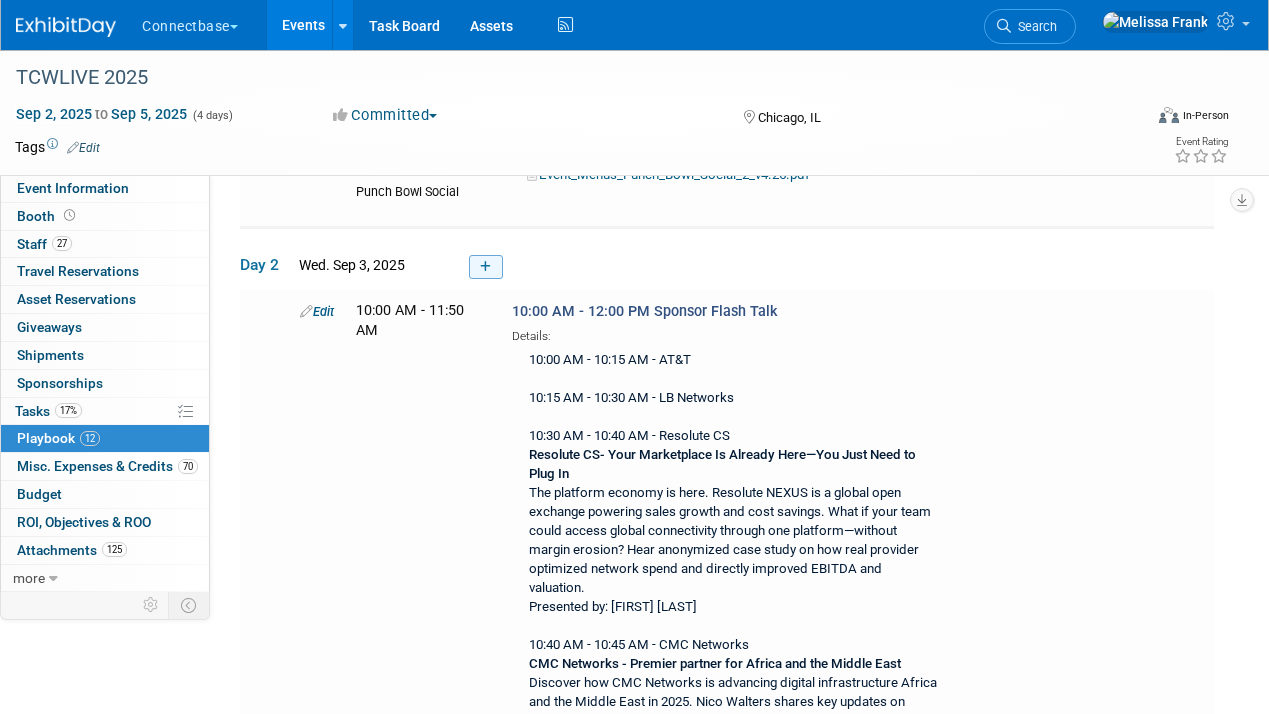 click at bounding box center (485, 267) 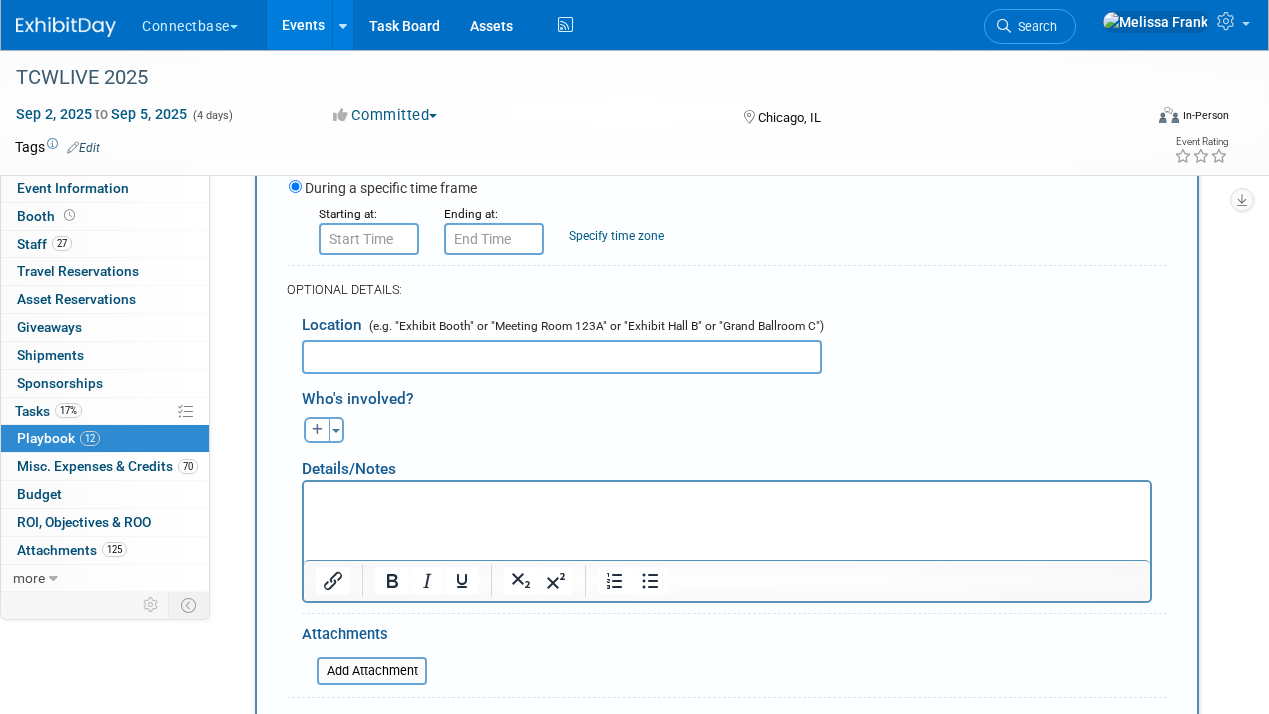 scroll, scrollTop: 998, scrollLeft: 0, axis: vertical 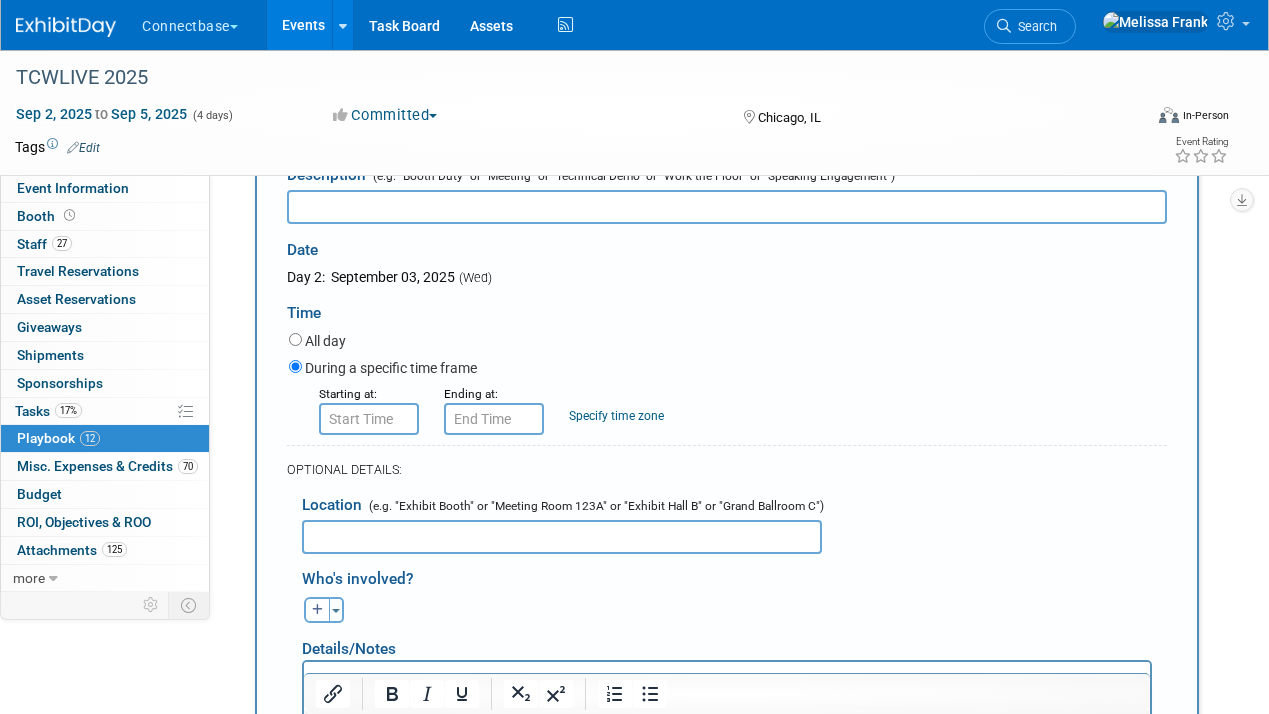 paste on "Inside the Buyer’s Mind: What Connectivity Customers Really Want" 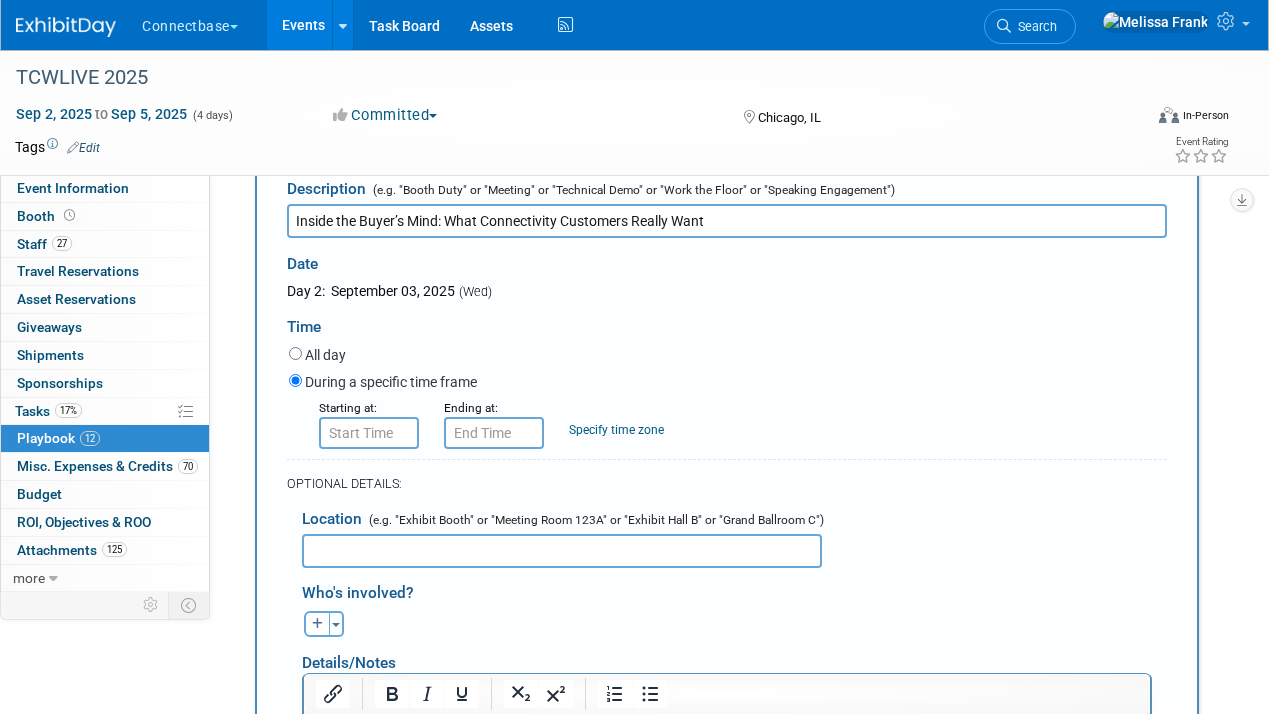 scroll, scrollTop: 1070, scrollLeft: 0, axis: vertical 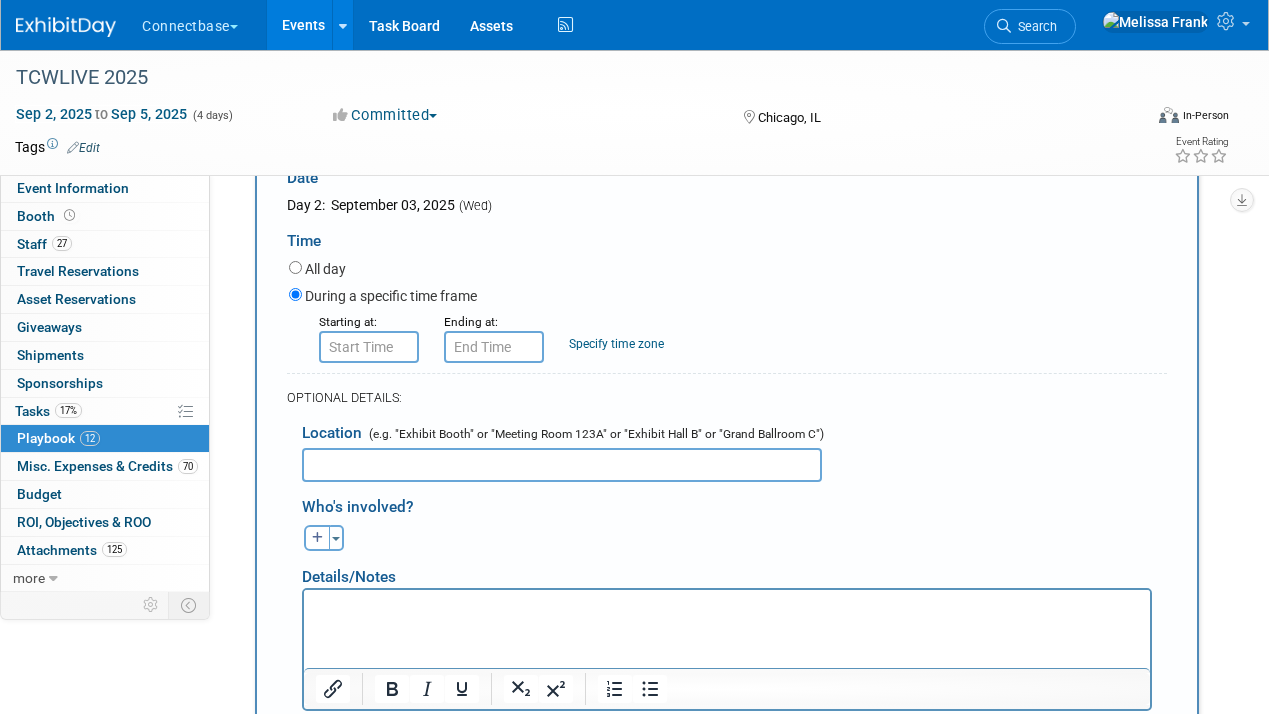 type on "Inside the Buyer’s Mind: What Connectivity Customers Really Want" 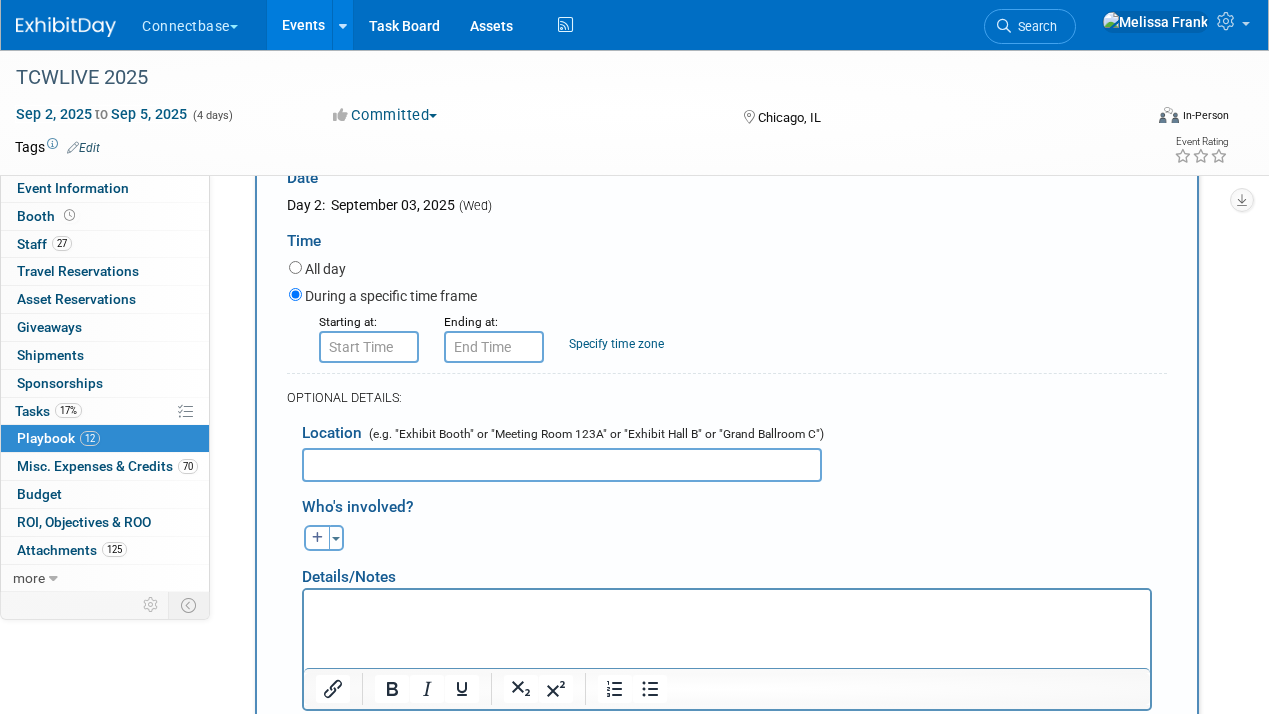 click at bounding box center (727, 604) 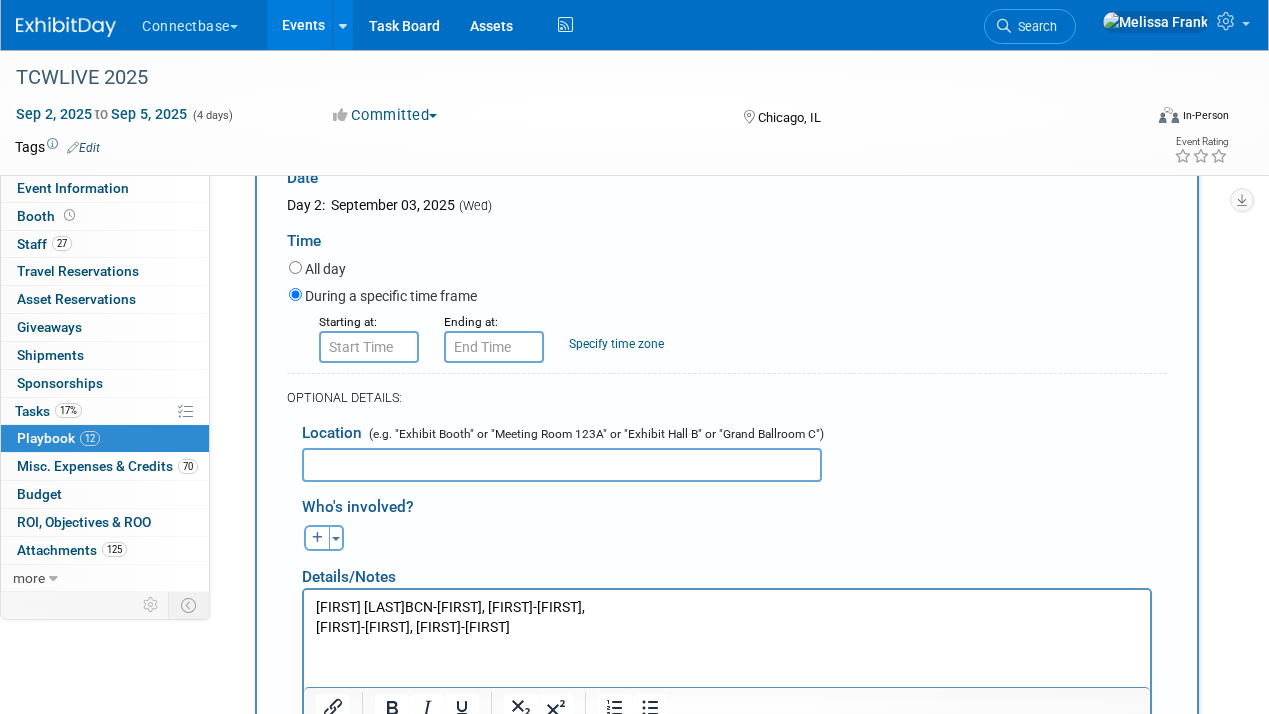 type 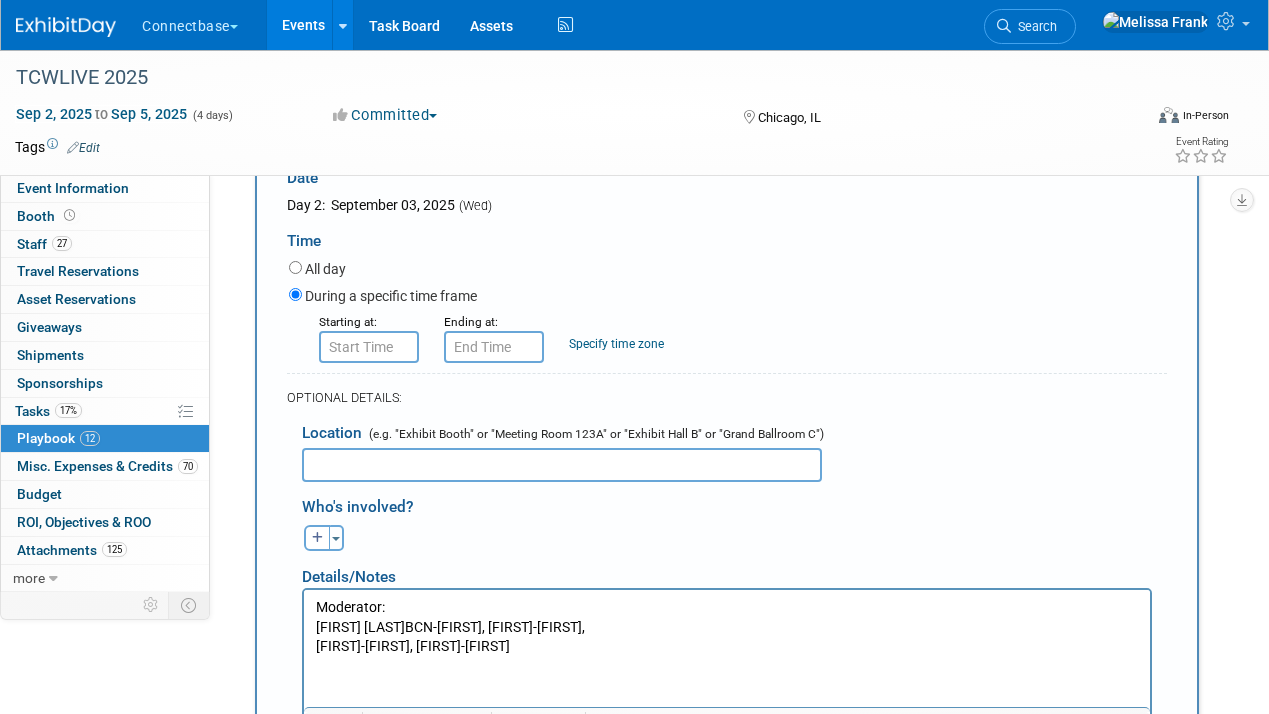 click on "[FIRST] [LAST]BCN-[FIRST], [FIRST]-[FIRST], [FIRST]-[FIRST], [FIRST]-[FIRST]" at bounding box center [727, 637] 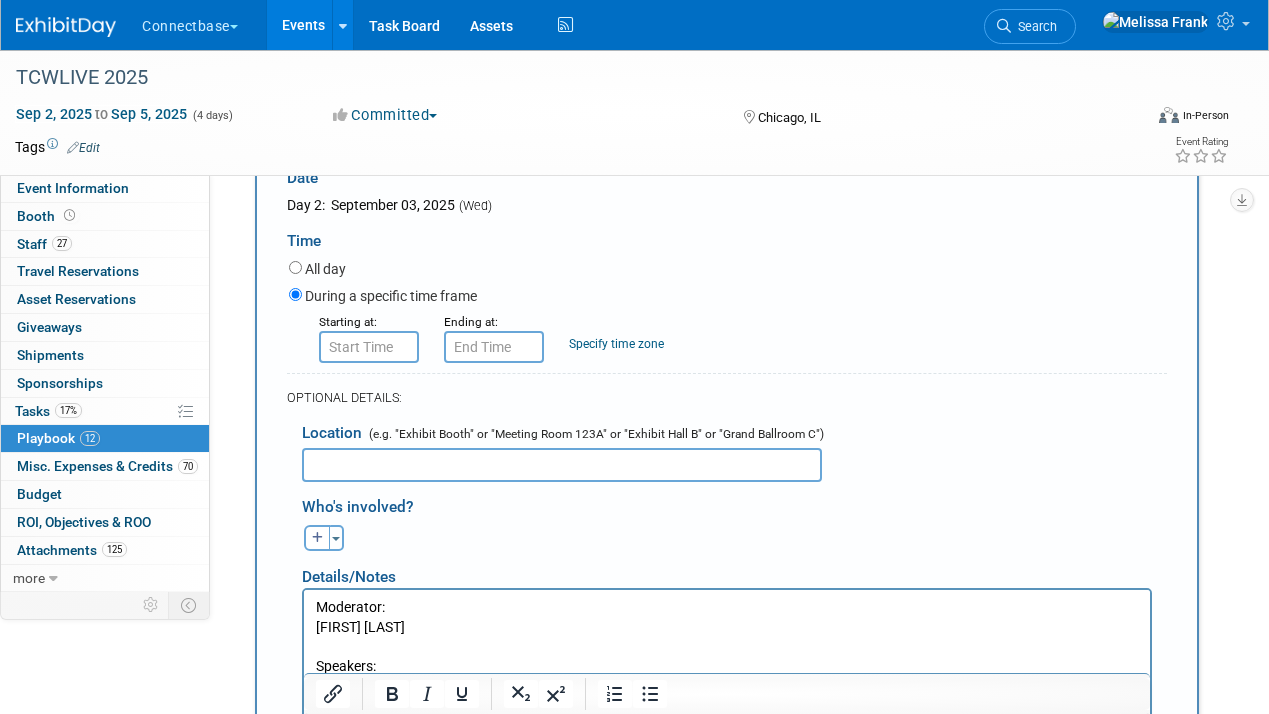 click on "[FIRST]-[FIRST], [FIRST]-[FIRST], [FIRST]-[FIRST], [FIRST]-[FIRST]" at bounding box center [727, 695] 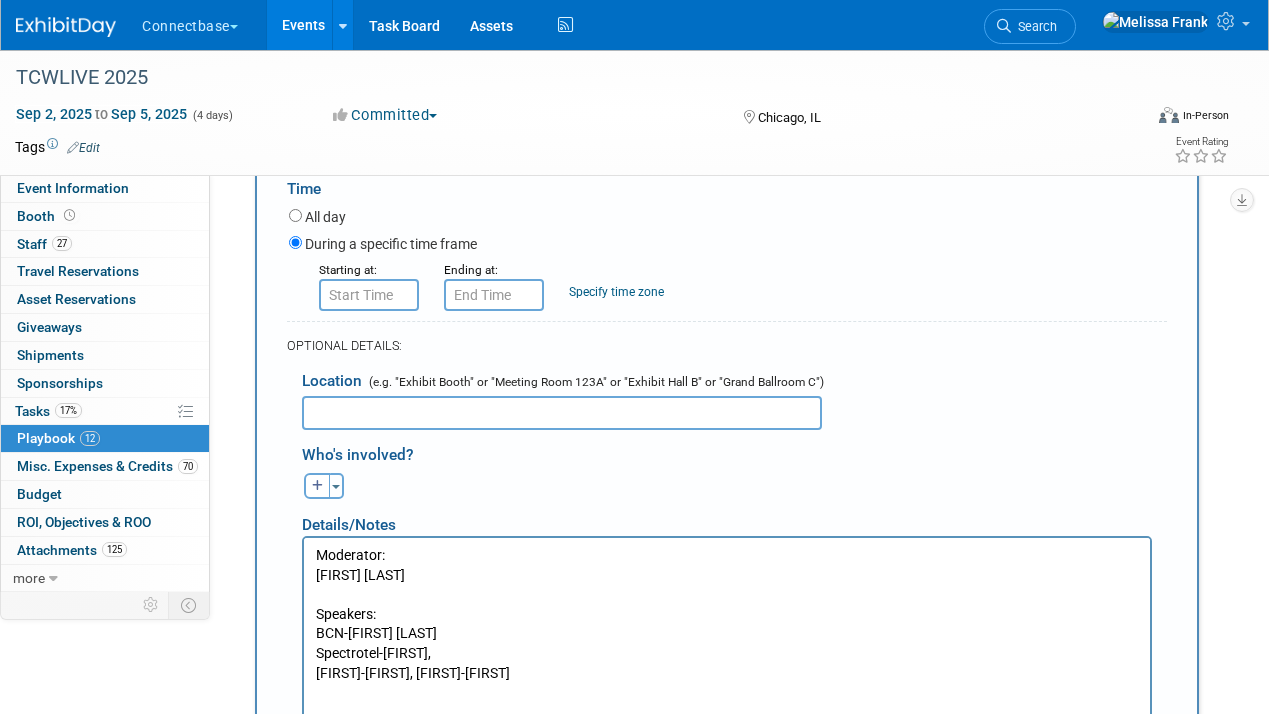 scroll, scrollTop: 1167, scrollLeft: 0, axis: vertical 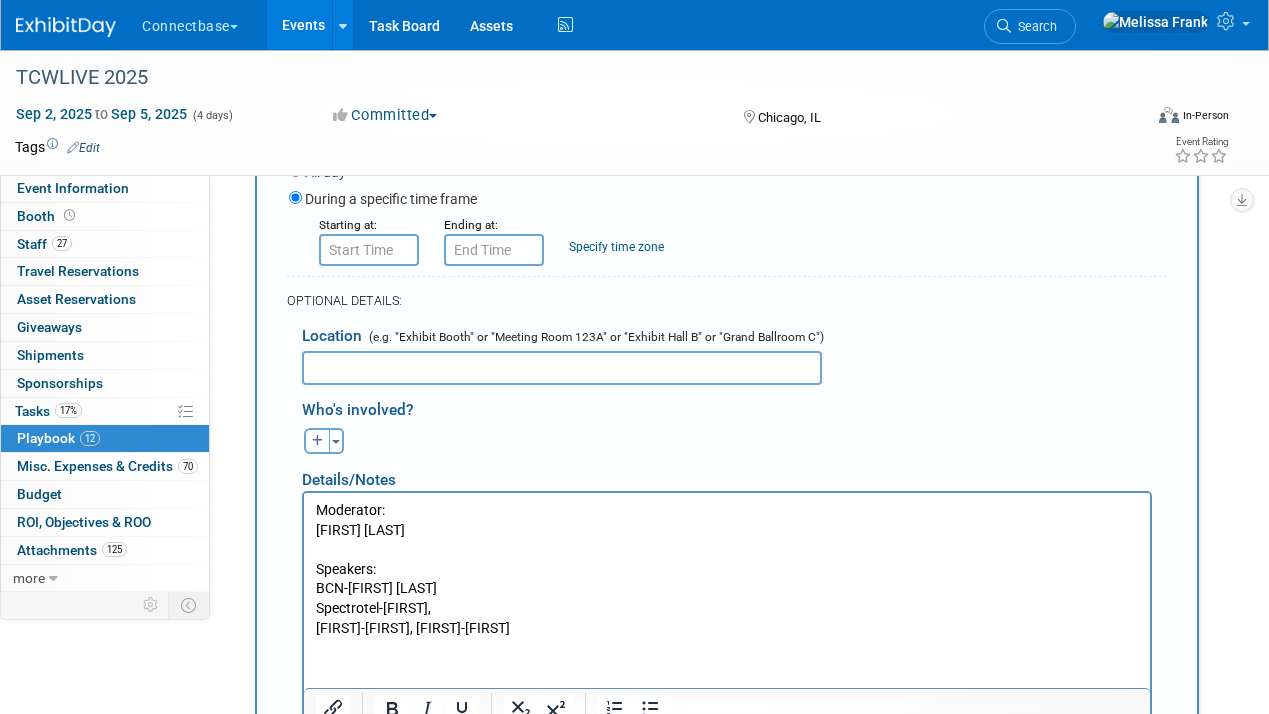 click on "Spectrotel-[FIRST], Telesystem-[FIRST], Nitel-[FIRST]" at bounding box center [727, 618] 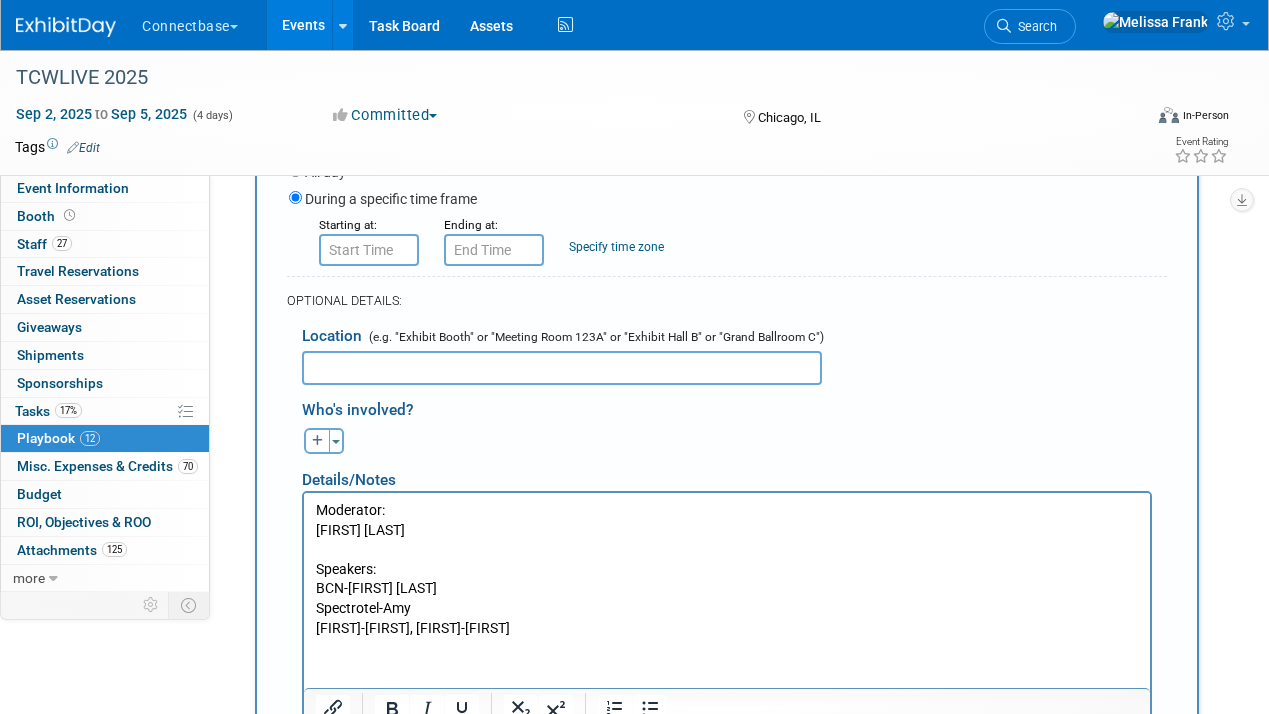 click on "[FIRST]-[FIRST] [FIRST]-[FIRST], [FIRST]-[FIRST]" at bounding box center (727, 618) 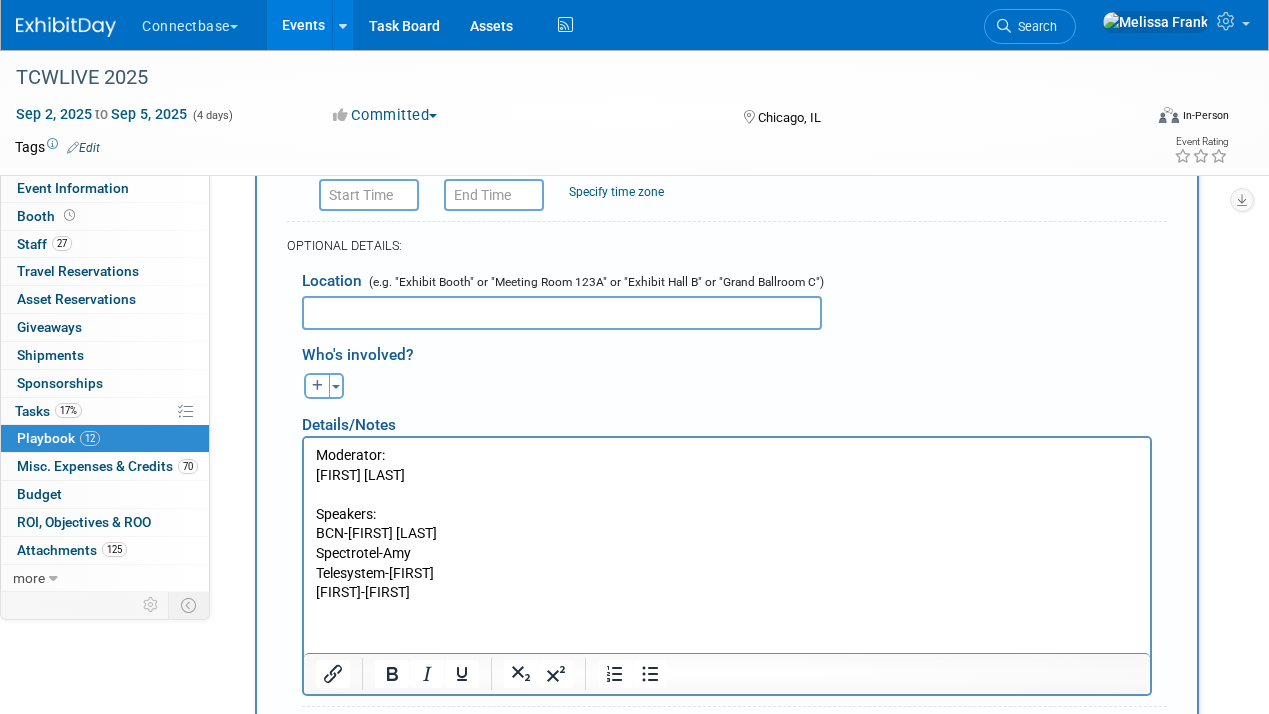 scroll, scrollTop: 1302, scrollLeft: 0, axis: vertical 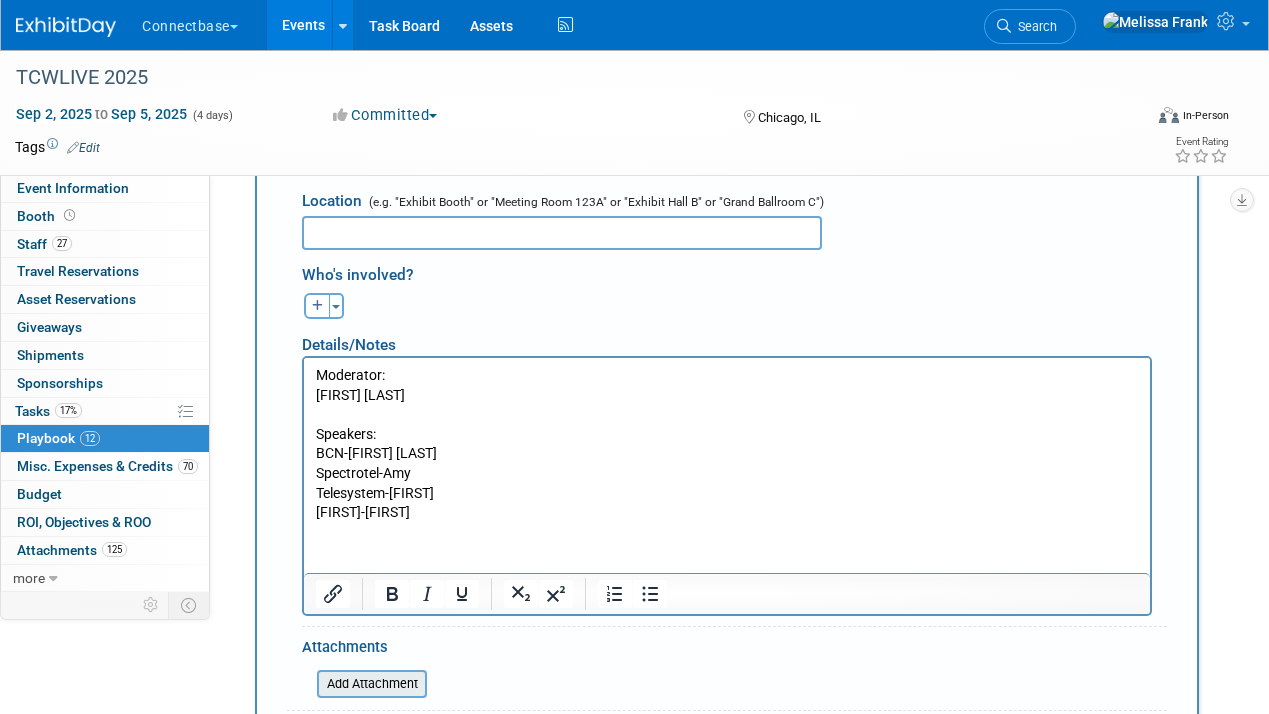 click at bounding box center [306, 684] 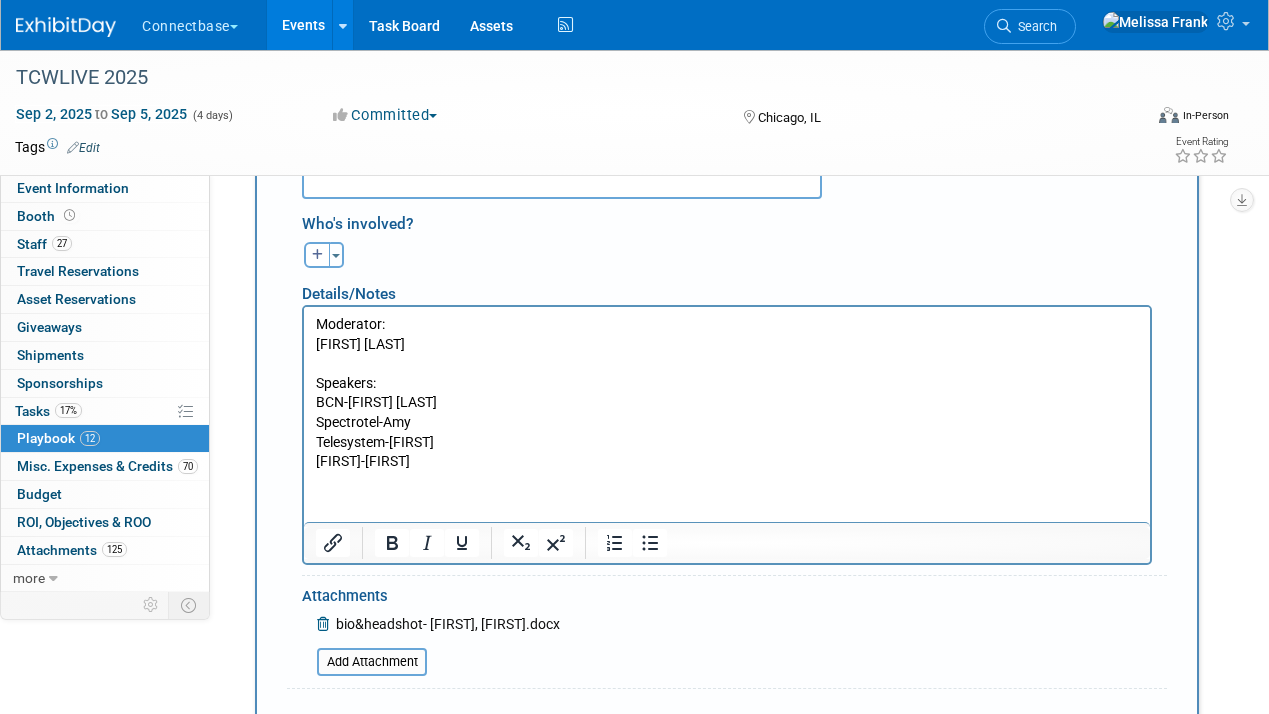 scroll, scrollTop: 1439, scrollLeft: 0, axis: vertical 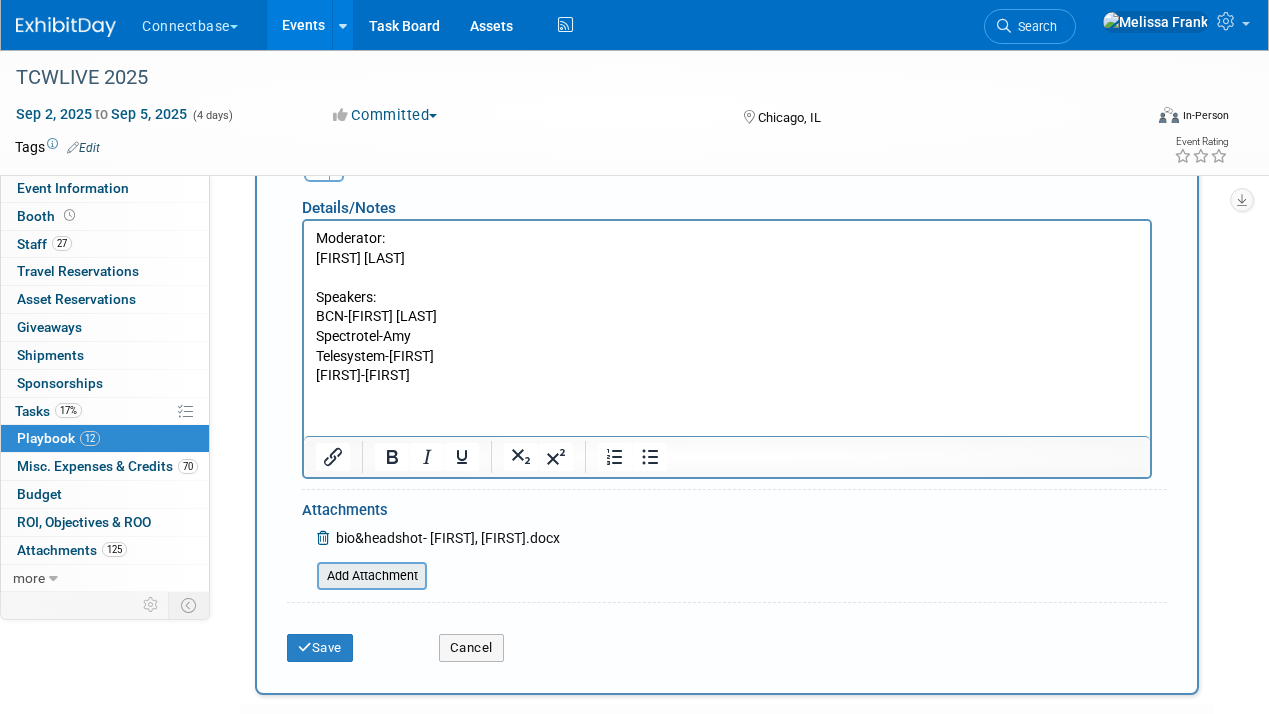 click at bounding box center [306, 576] 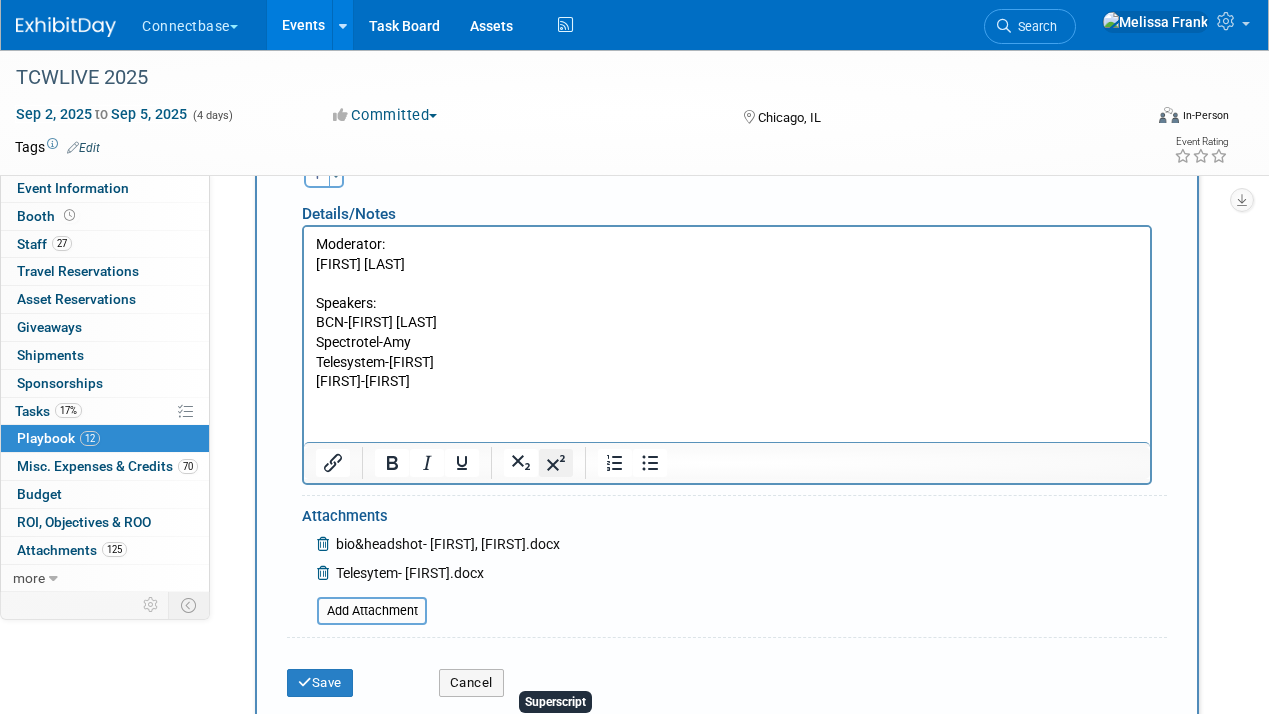 scroll, scrollTop: 1427, scrollLeft: 0, axis: vertical 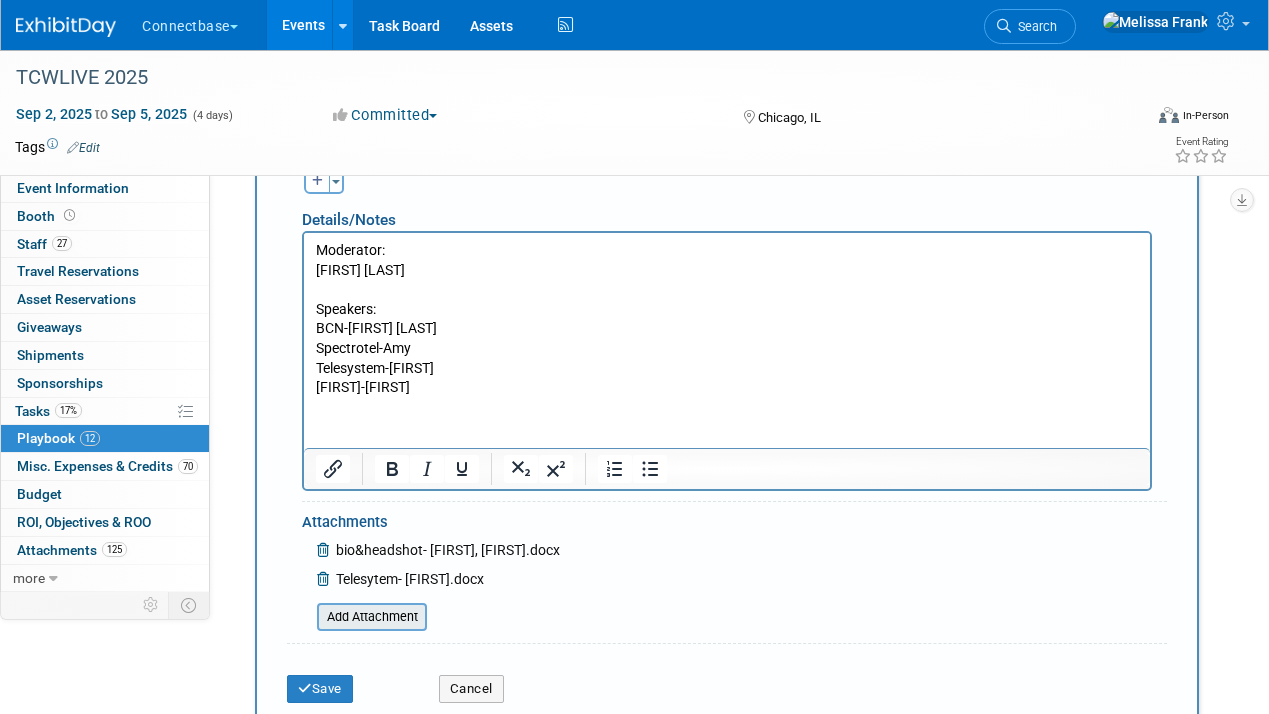 click at bounding box center (306, 617) 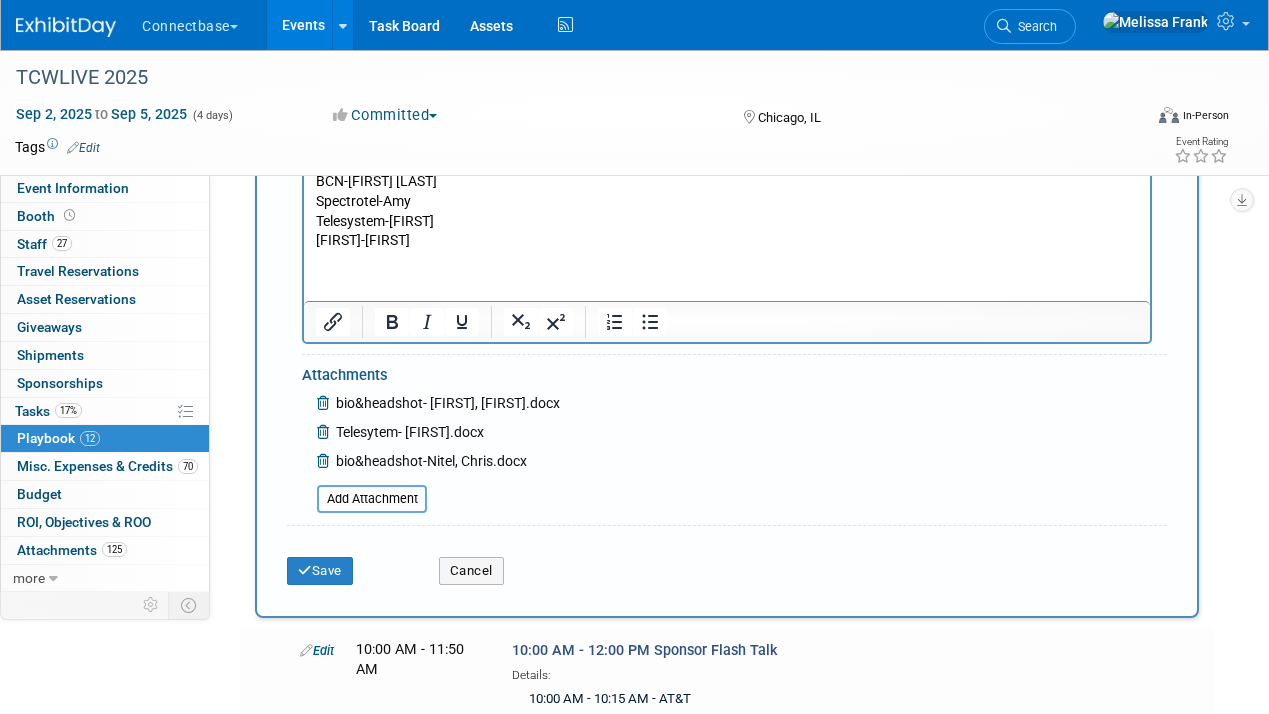 scroll, scrollTop: 1575, scrollLeft: 0, axis: vertical 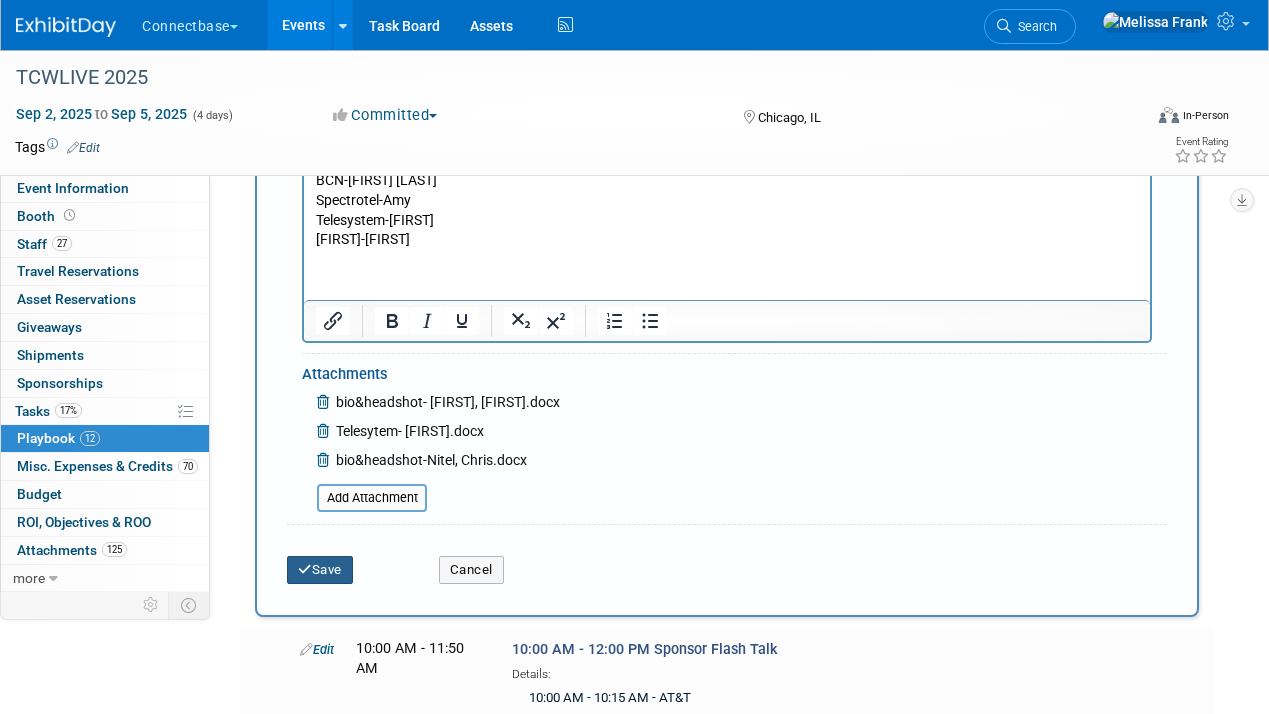 click on "Save" at bounding box center (320, 570) 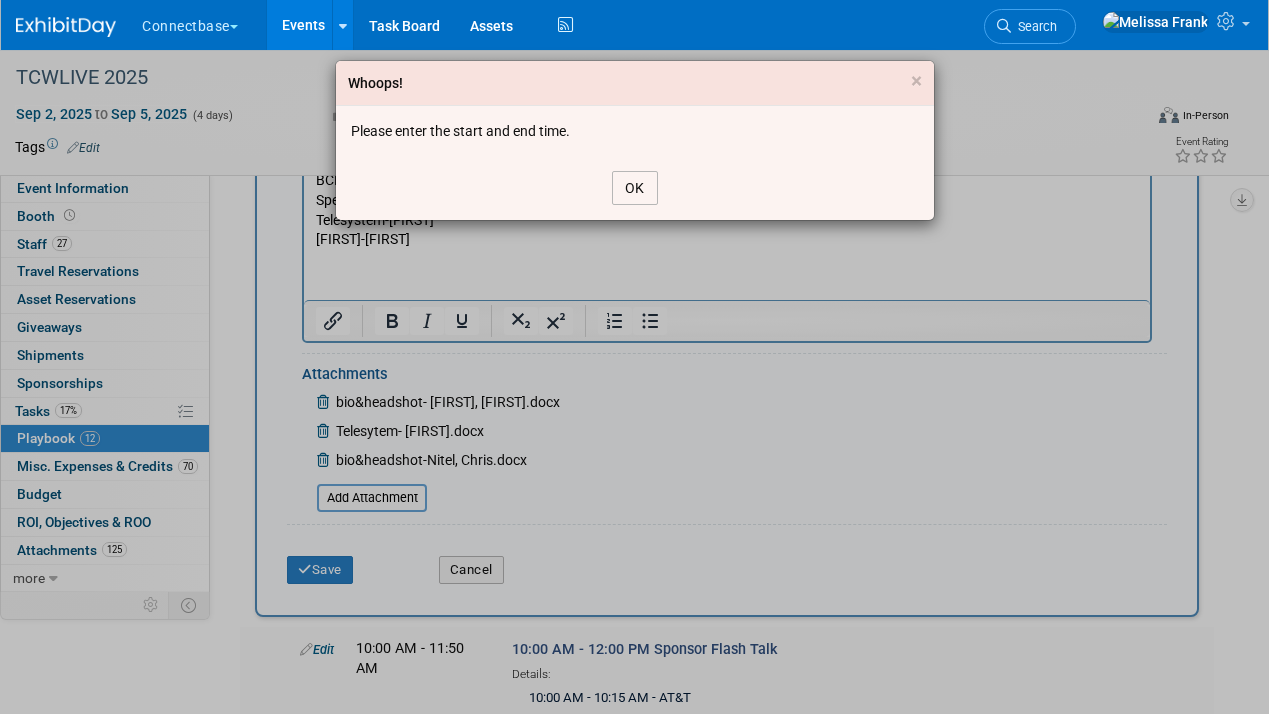 scroll, scrollTop: 1592, scrollLeft: 0, axis: vertical 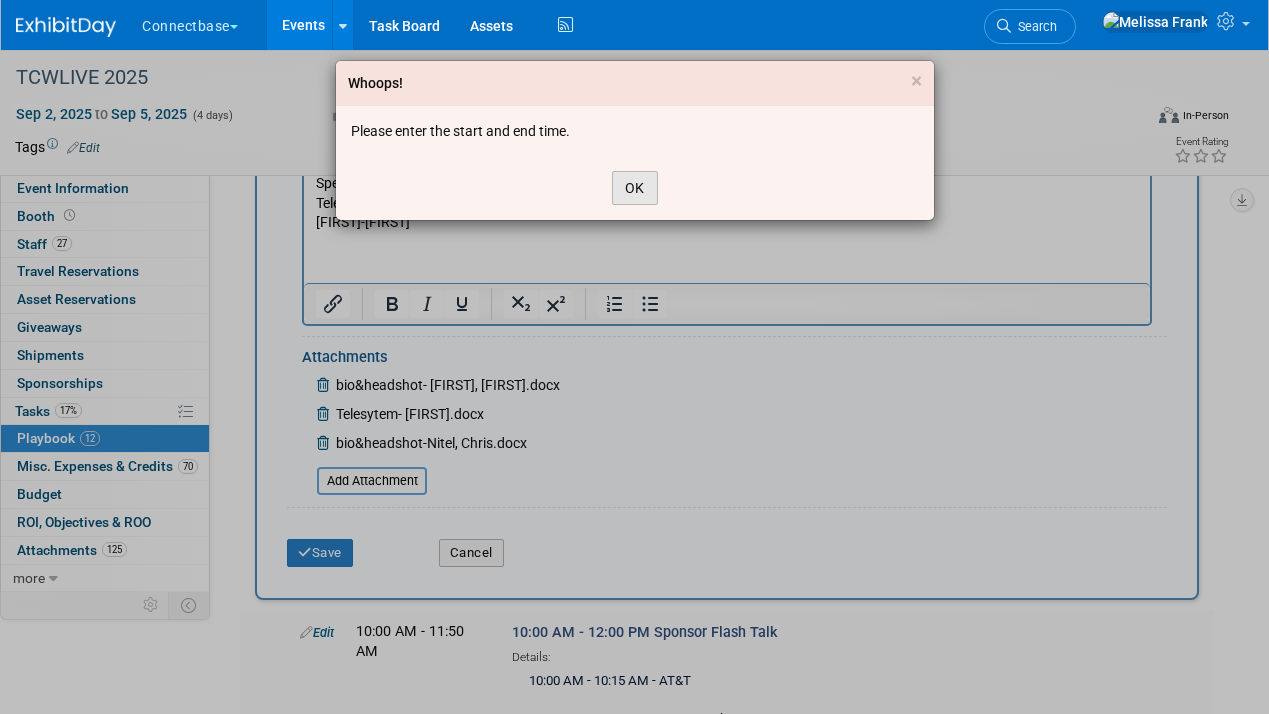 click on "OK" at bounding box center (635, 188) 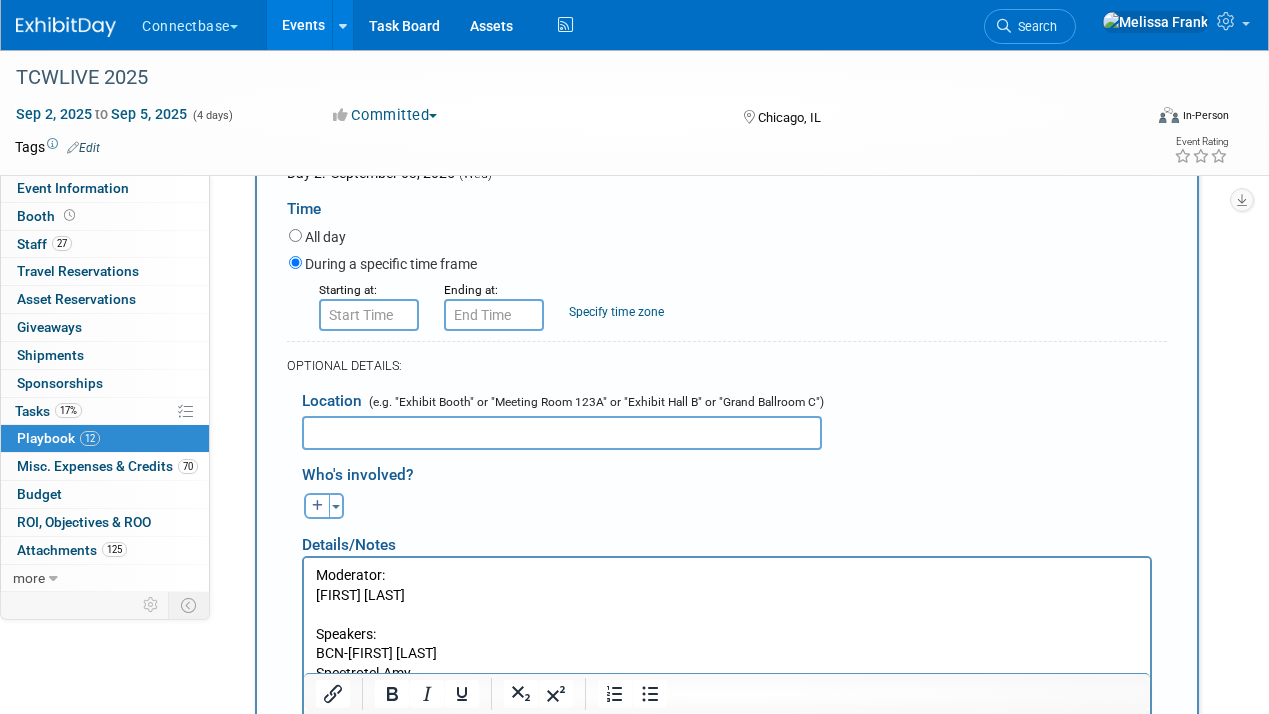 scroll, scrollTop: 1054, scrollLeft: 0, axis: vertical 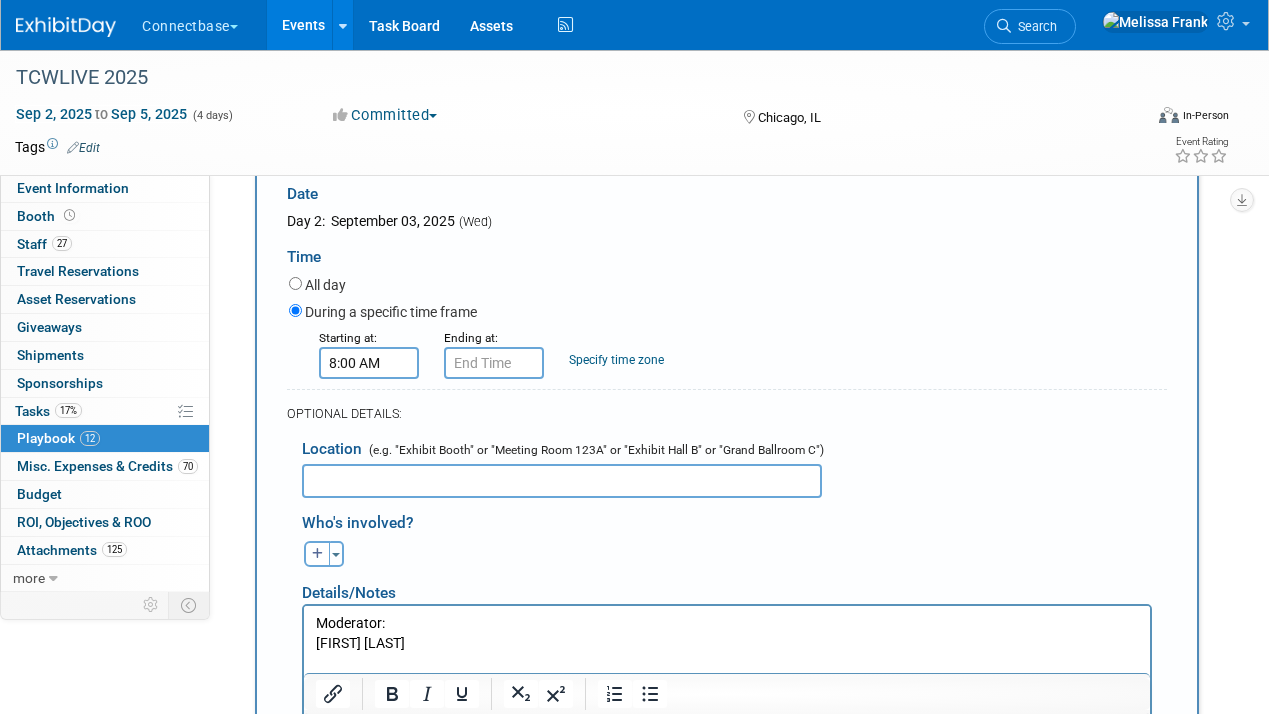 click on "8:00 AM" at bounding box center (369, 363) 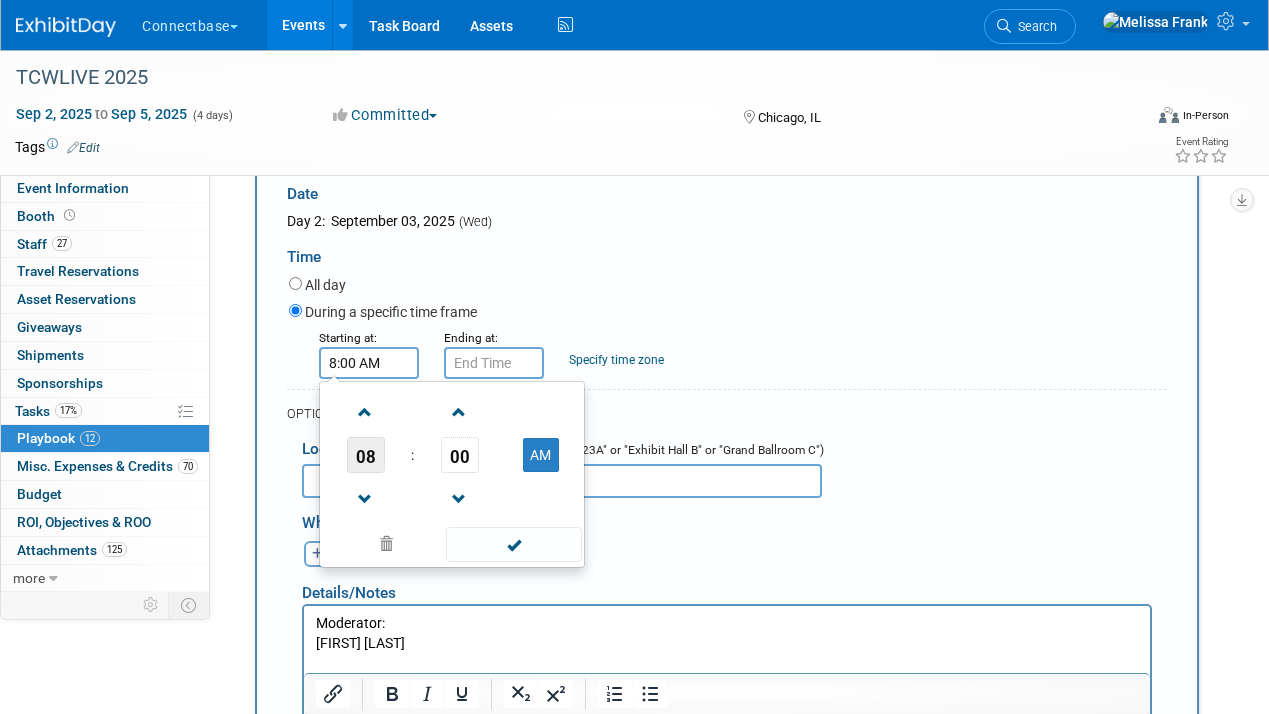 click on "08" at bounding box center (366, 455) 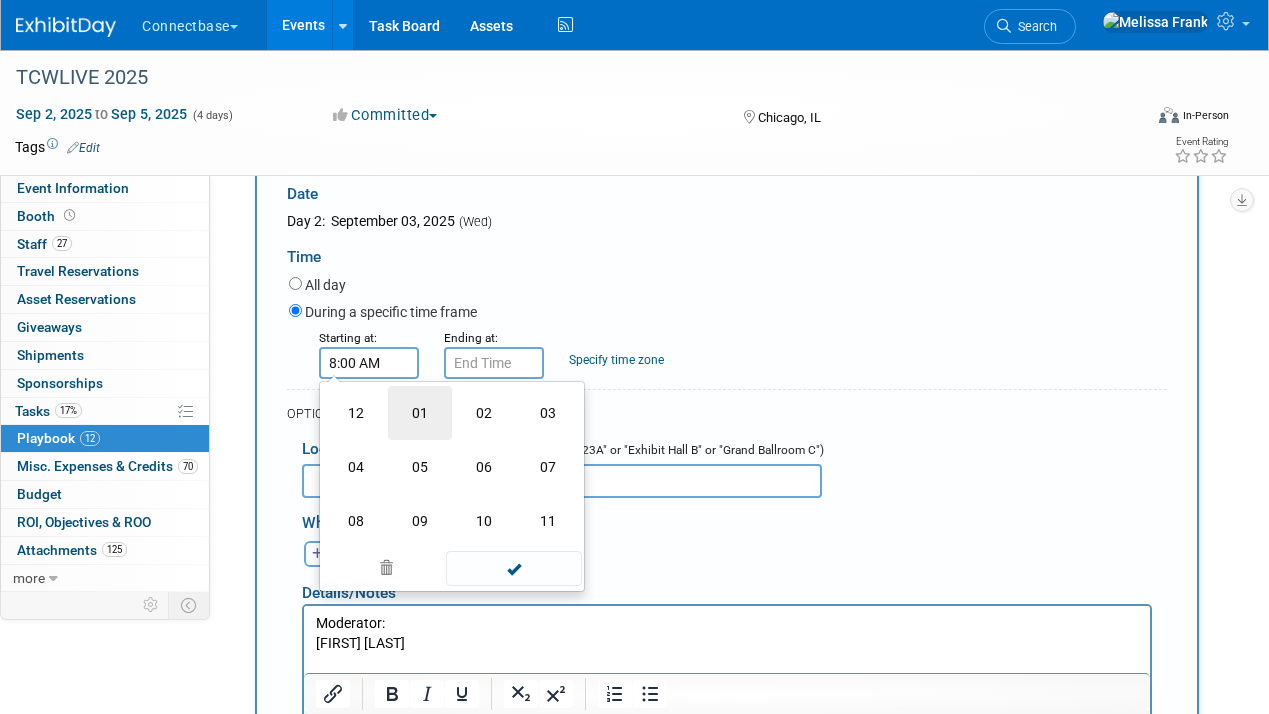 click on "01" at bounding box center (420, 413) 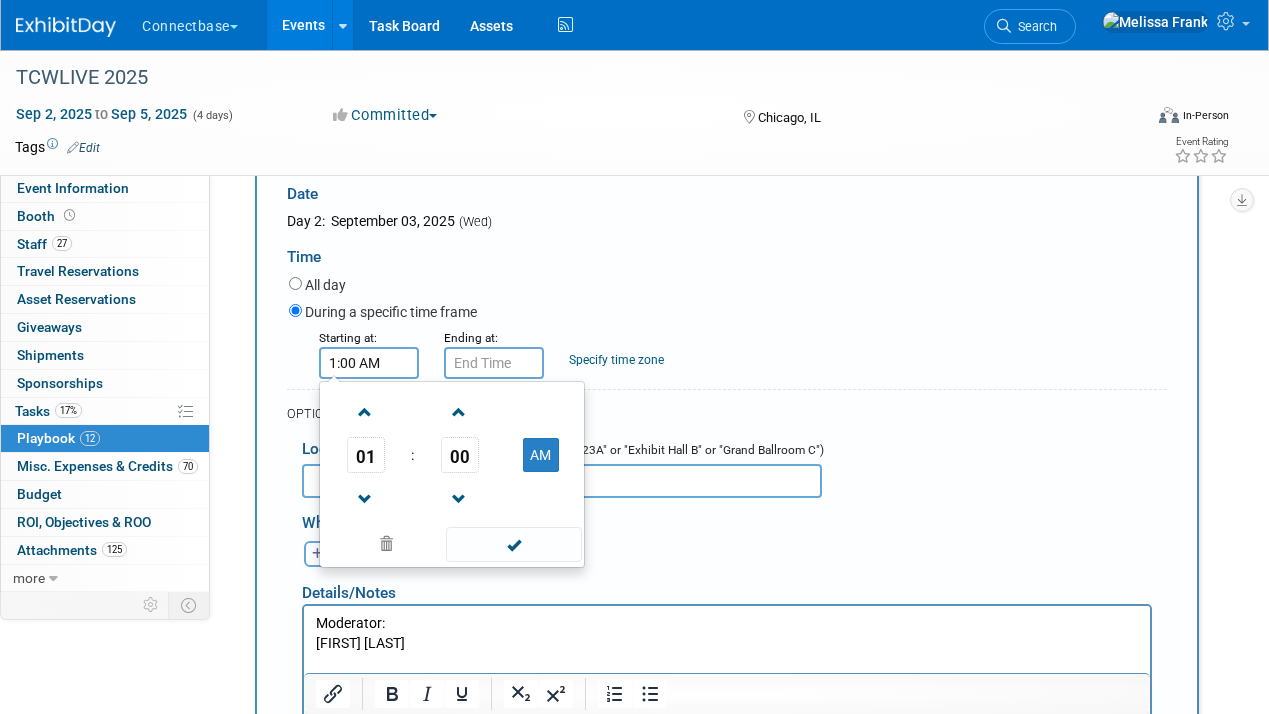 click on "AM" at bounding box center [540, 455] 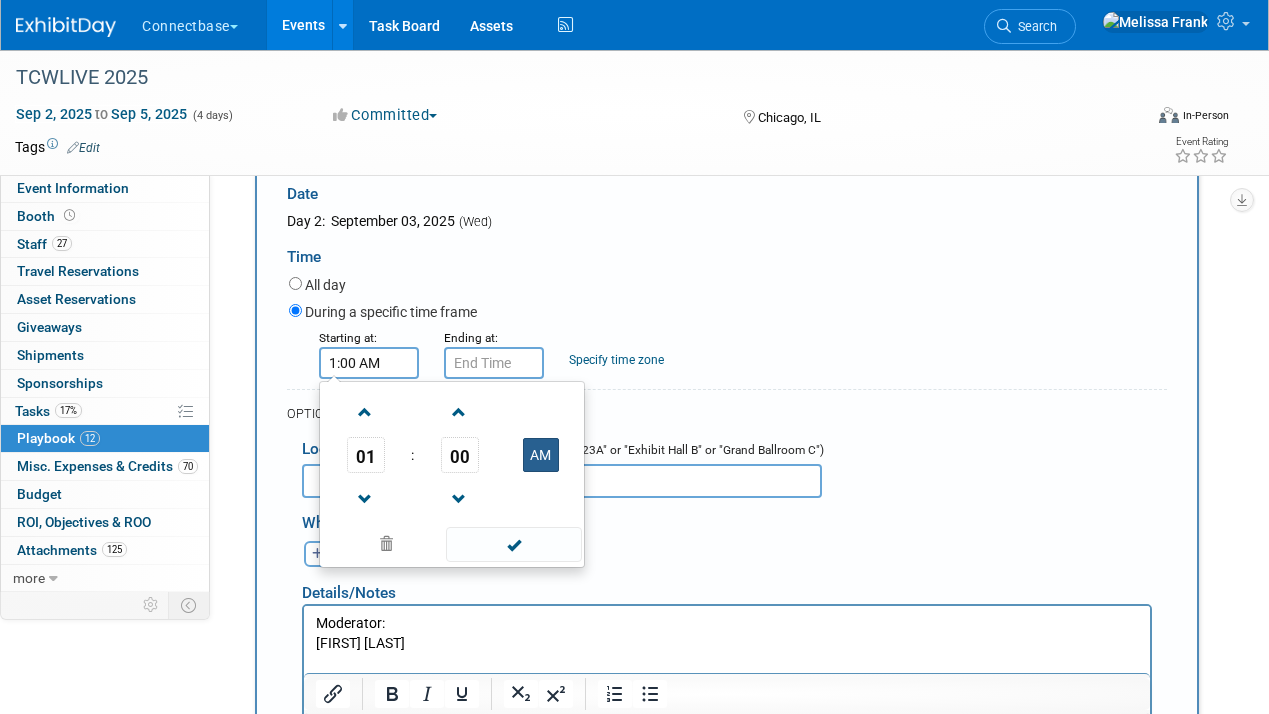 click on "AM" at bounding box center [541, 455] 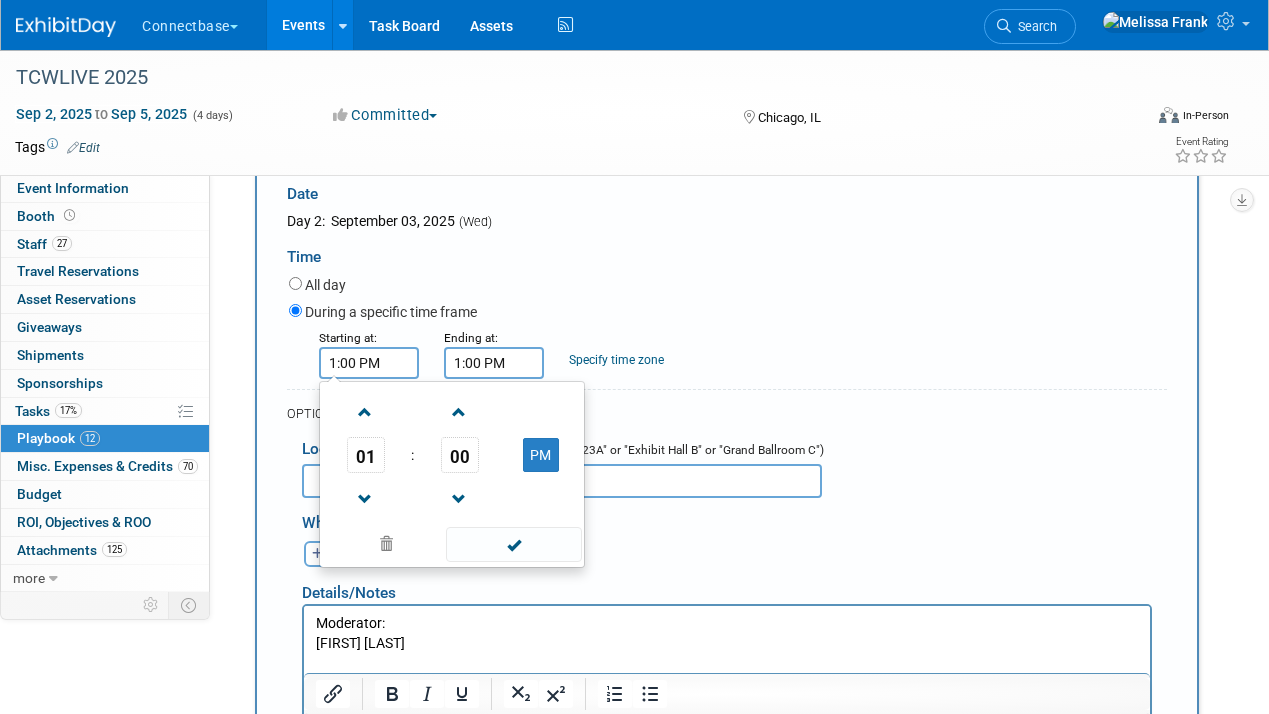 click on "1:00 PM" at bounding box center [494, 363] 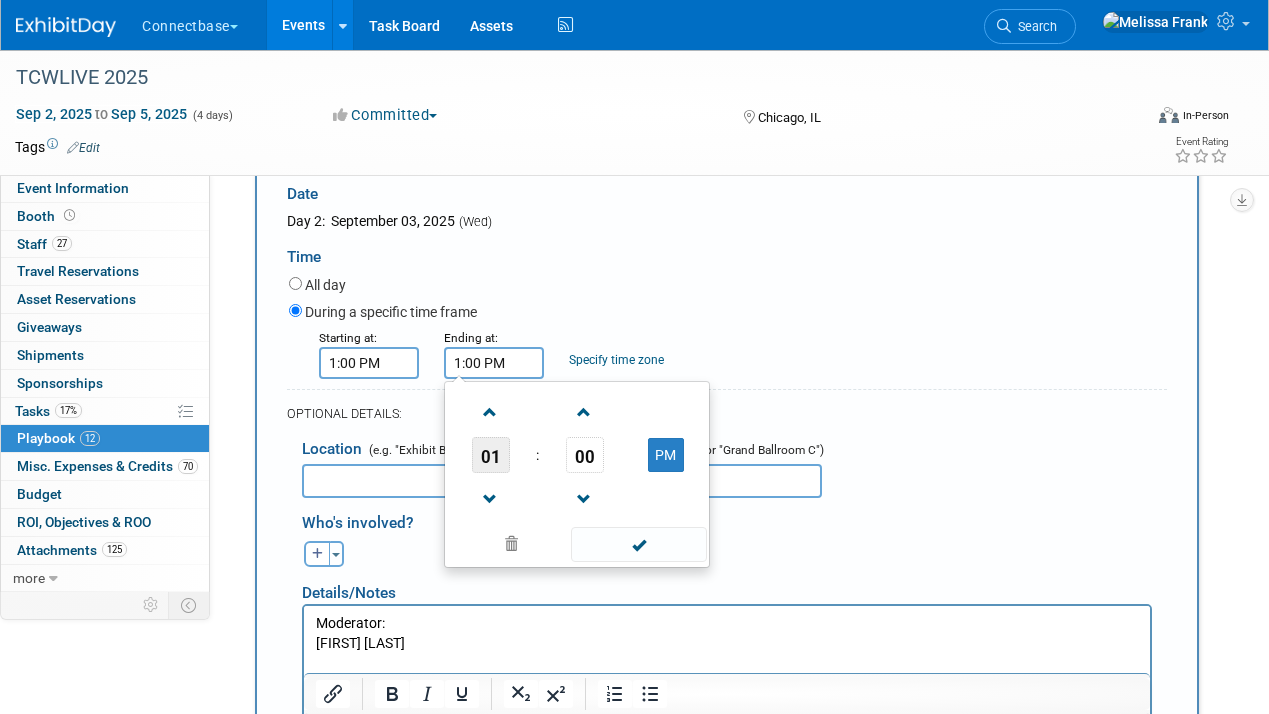 click on "01" at bounding box center (491, 455) 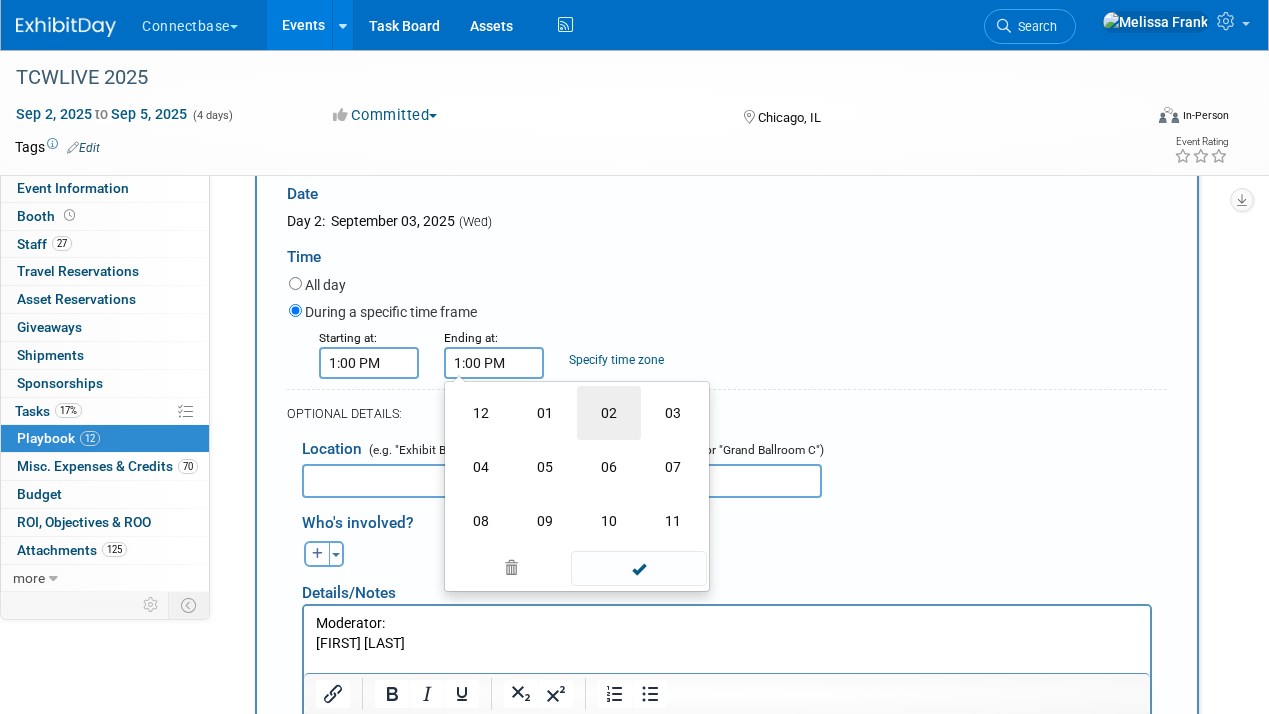 click on "02" at bounding box center [609, 413] 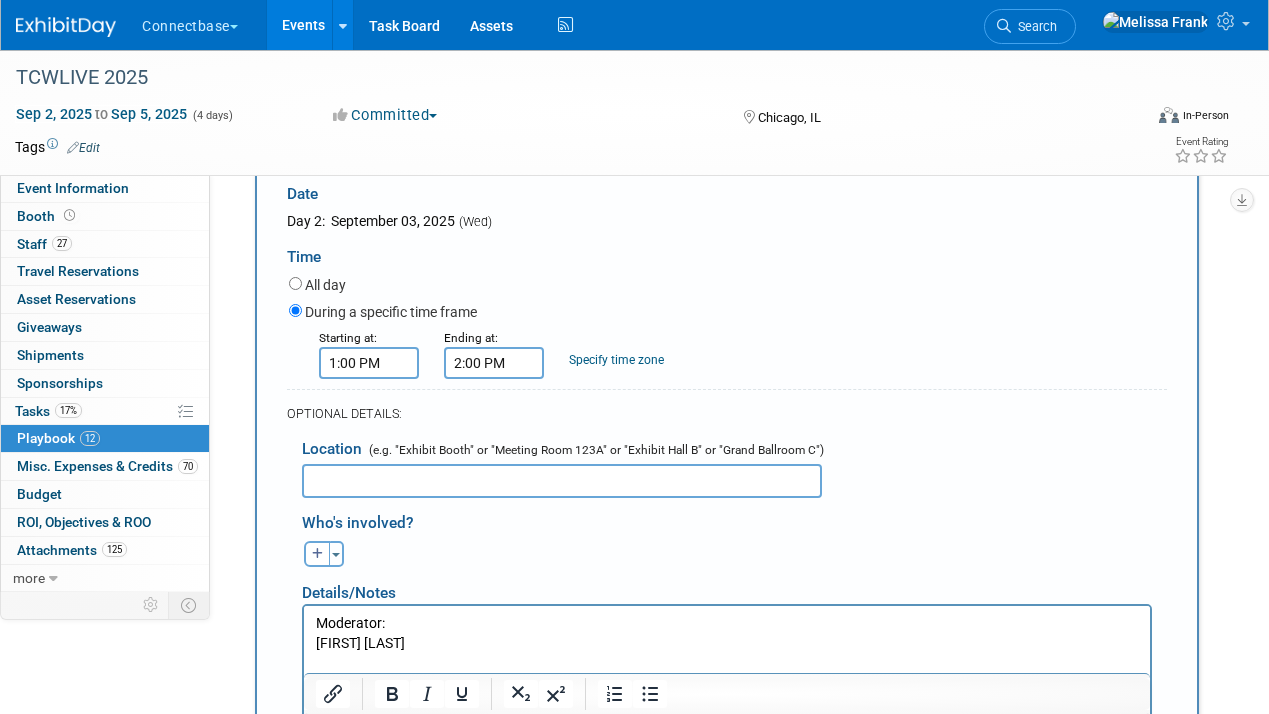 click on "During a specific time frame" at bounding box center [728, 313] 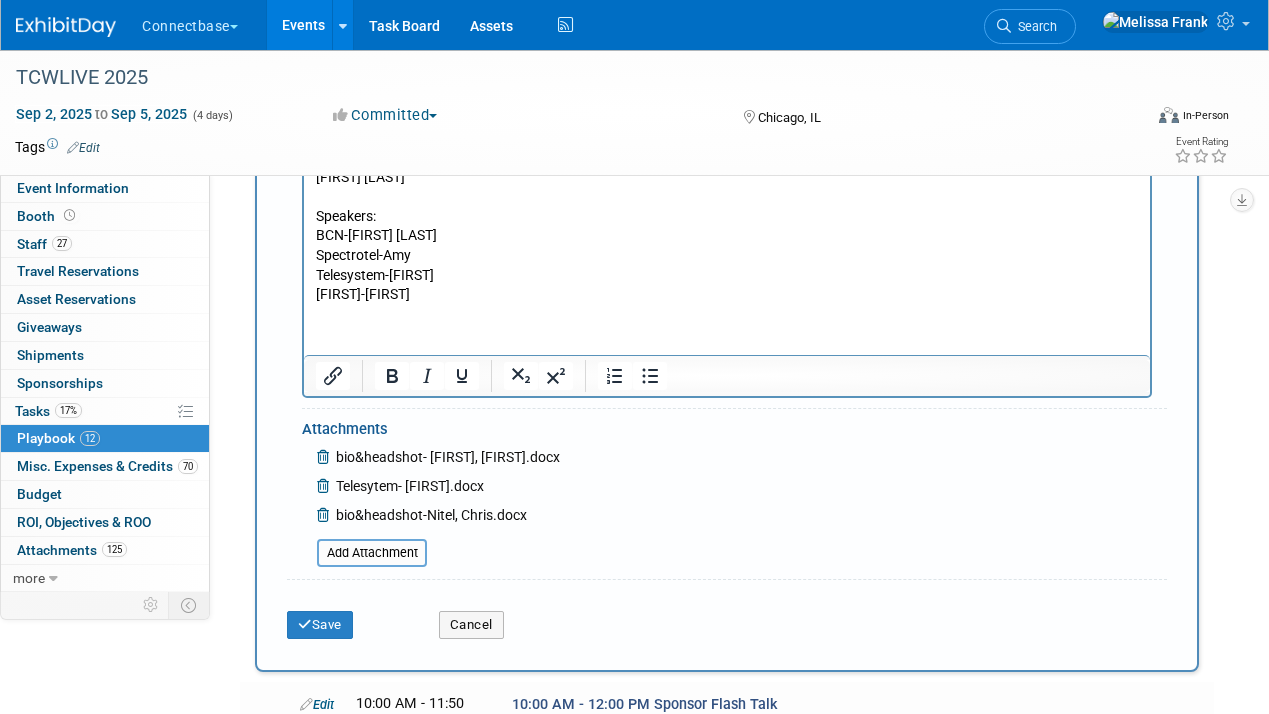 scroll, scrollTop: 1590, scrollLeft: 0, axis: vertical 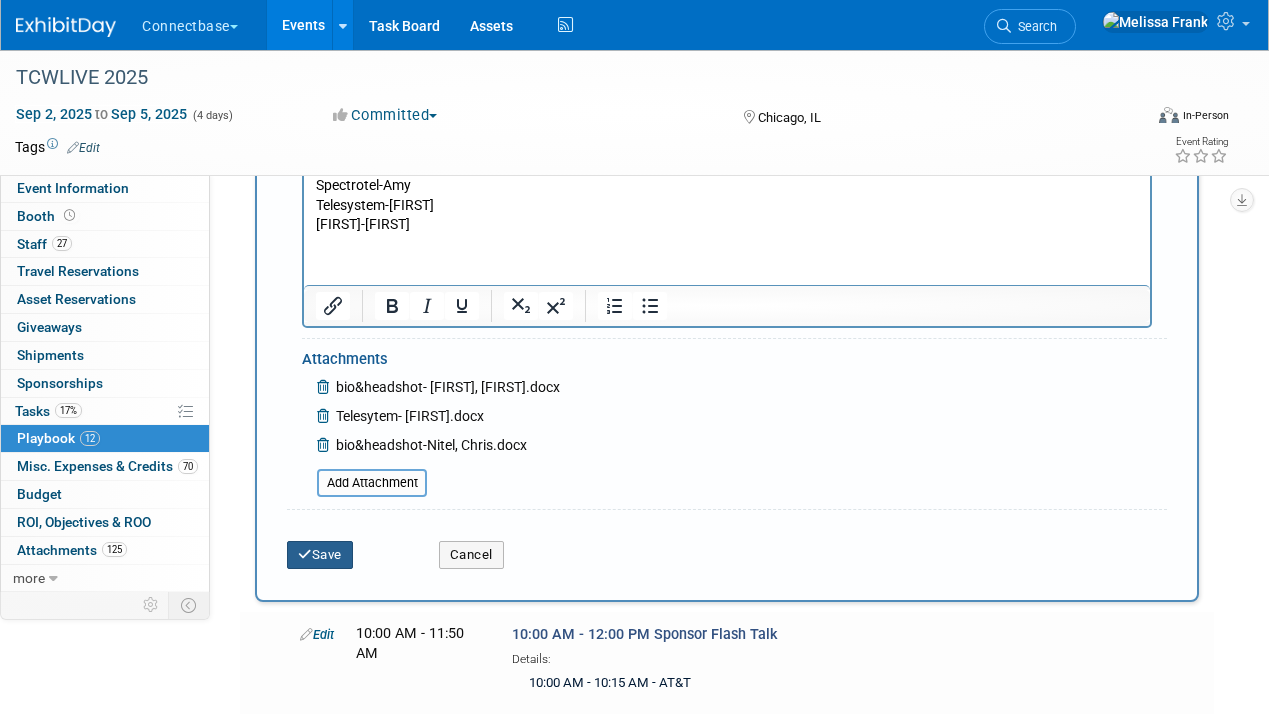 click on "Save" at bounding box center [320, 555] 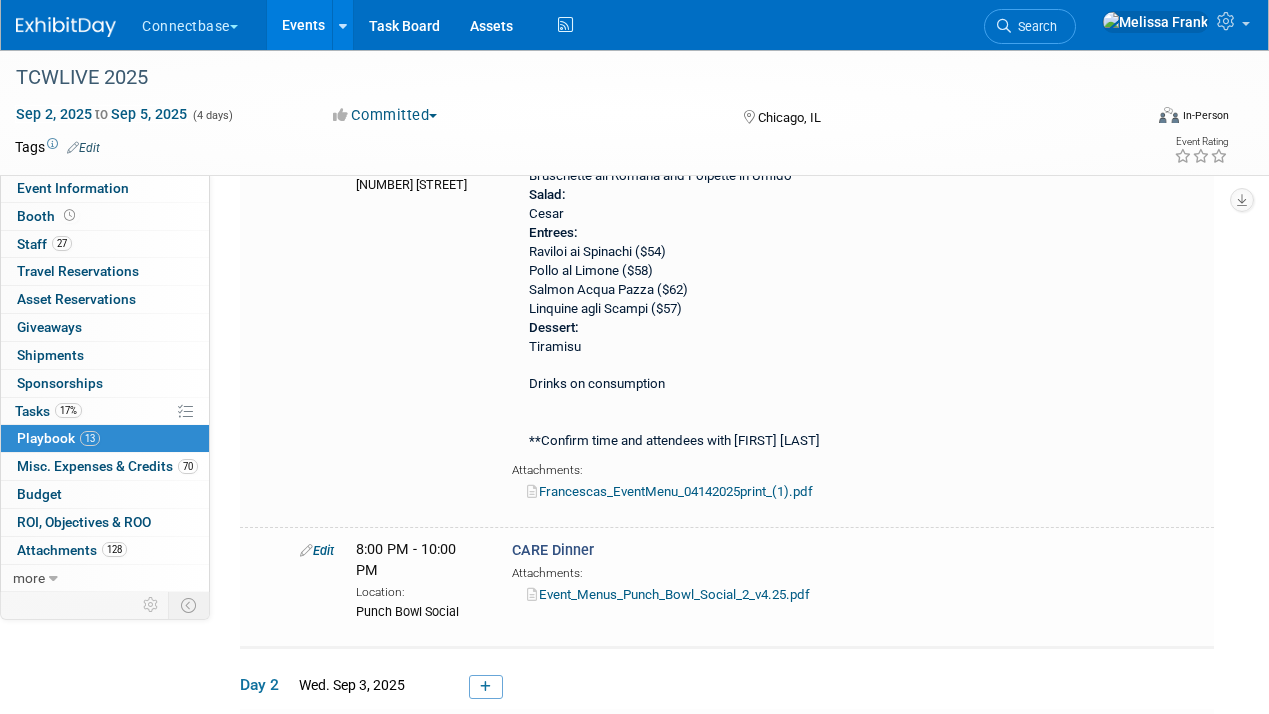 scroll, scrollTop: 0, scrollLeft: 0, axis: both 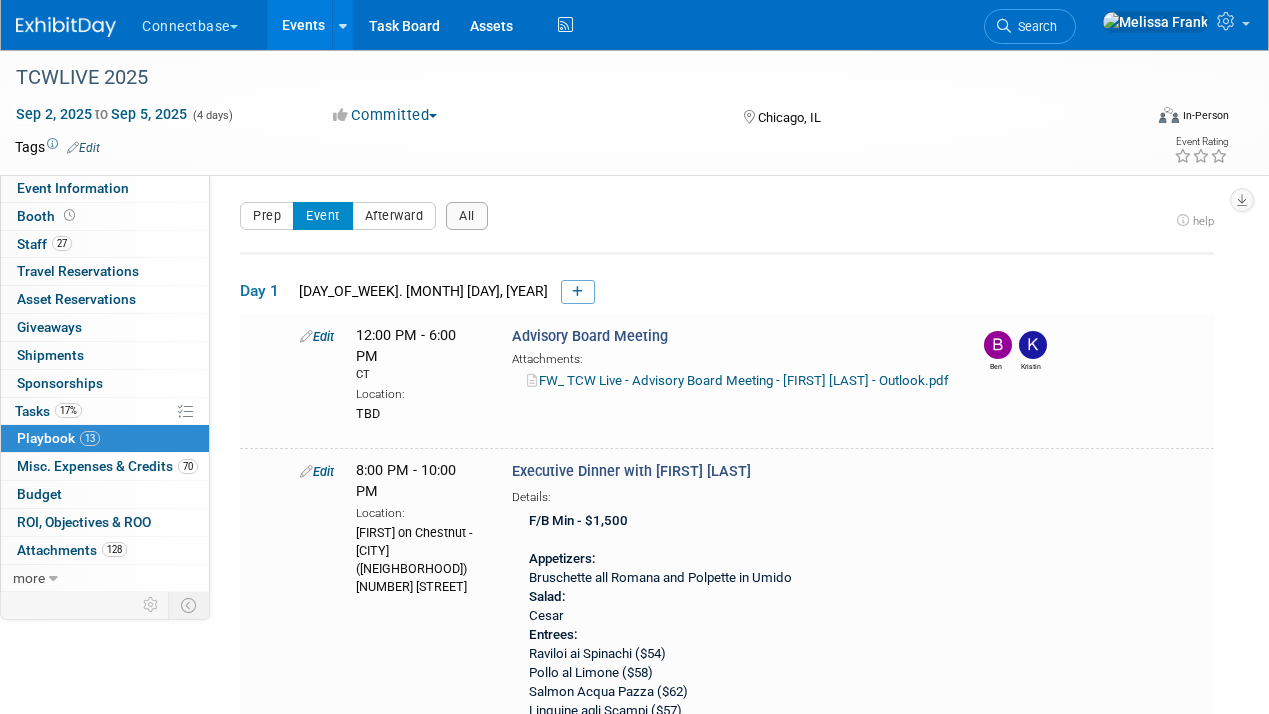 click on "Events" at bounding box center [303, 25] 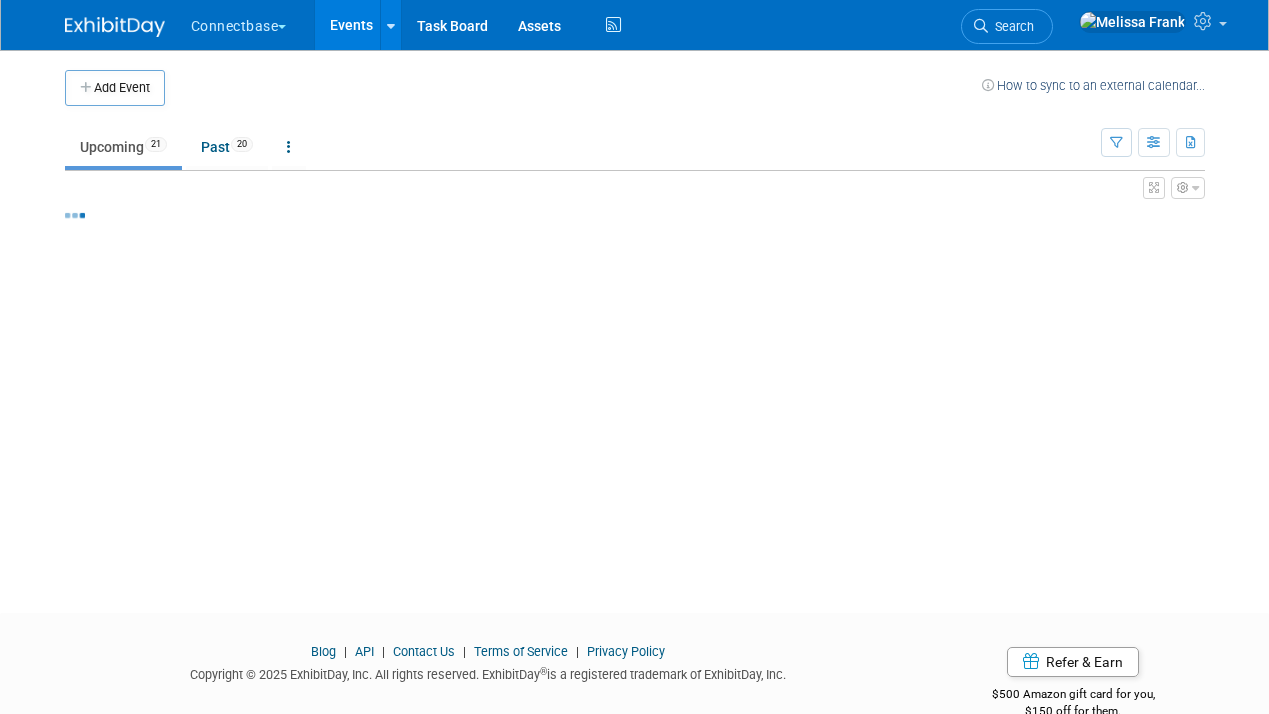 scroll, scrollTop: 0, scrollLeft: 0, axis: both 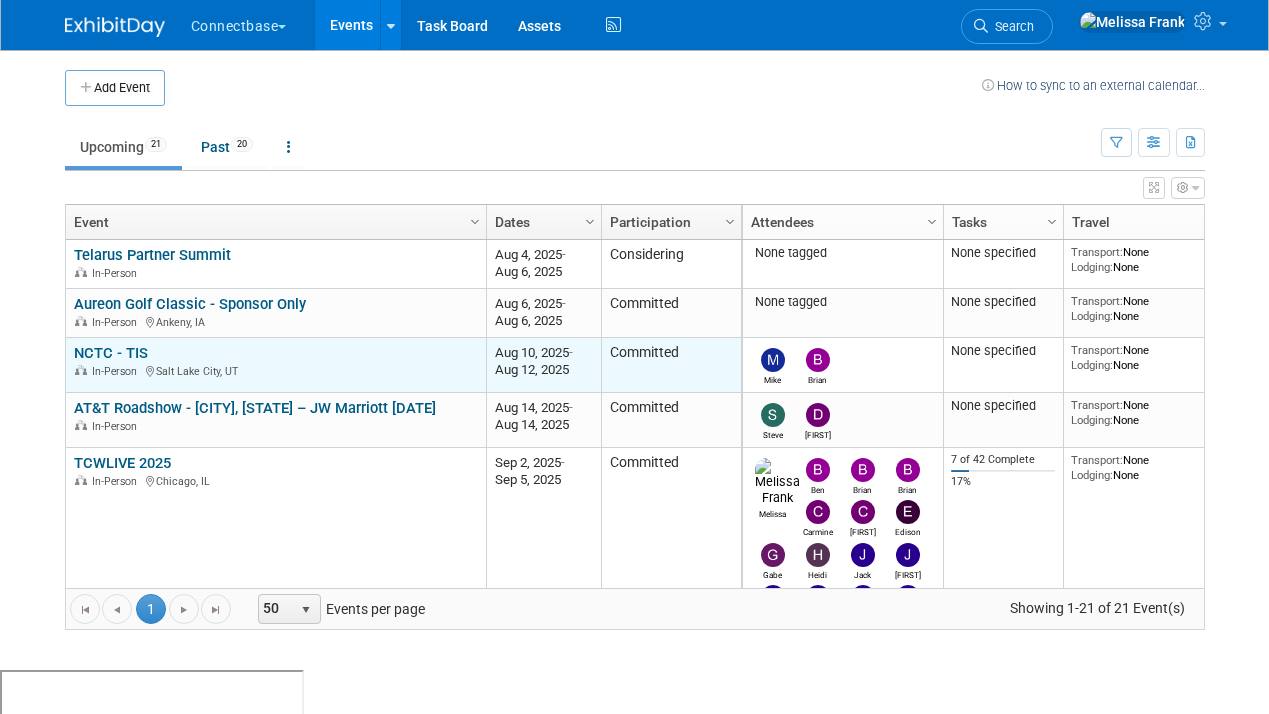 click on "NCTC - TIS" at bounding box center (111, 353) 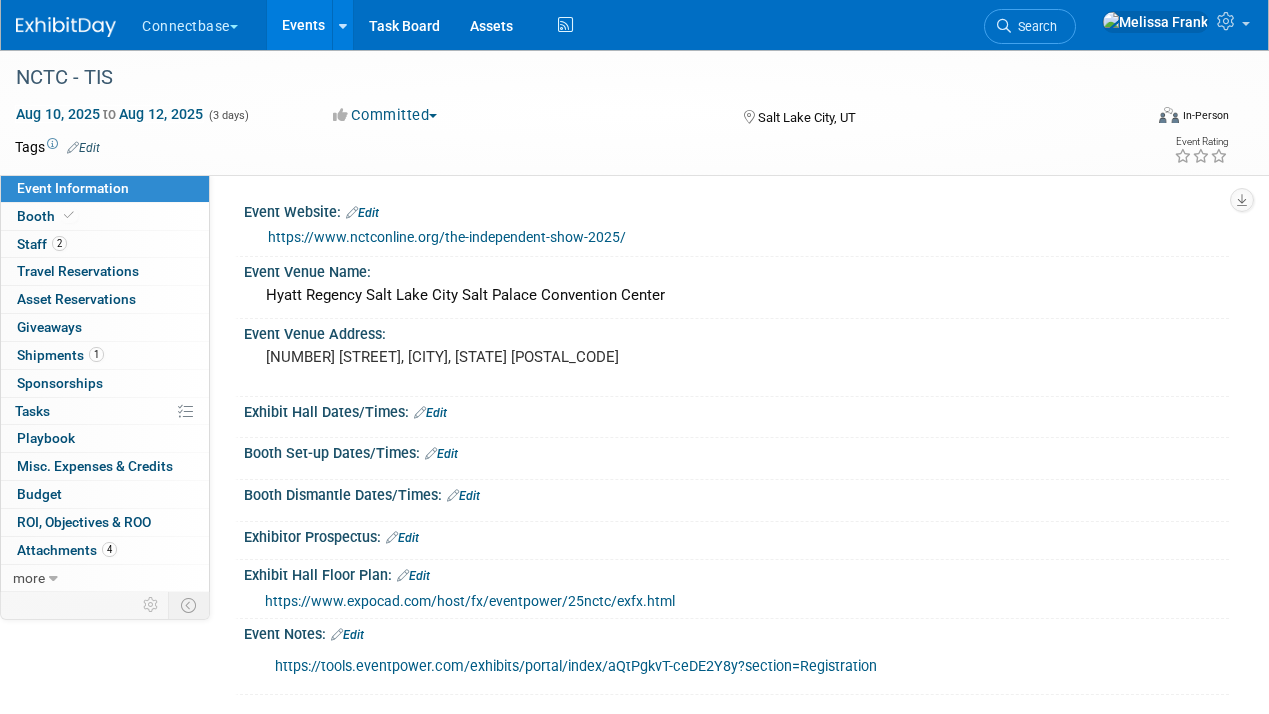 scroll, scrollTop: 0, scrollLeft: 0, axis: both 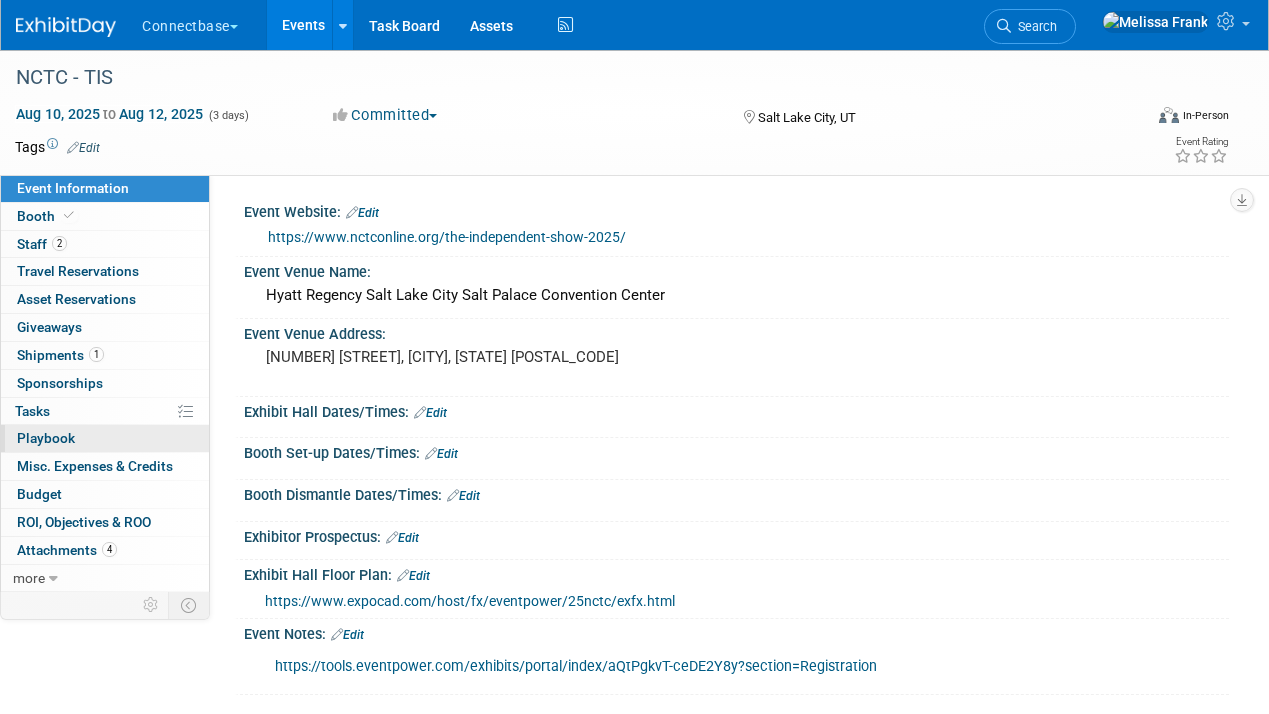 click on "0
Playbook 0" at bounding box center [105, 438] 